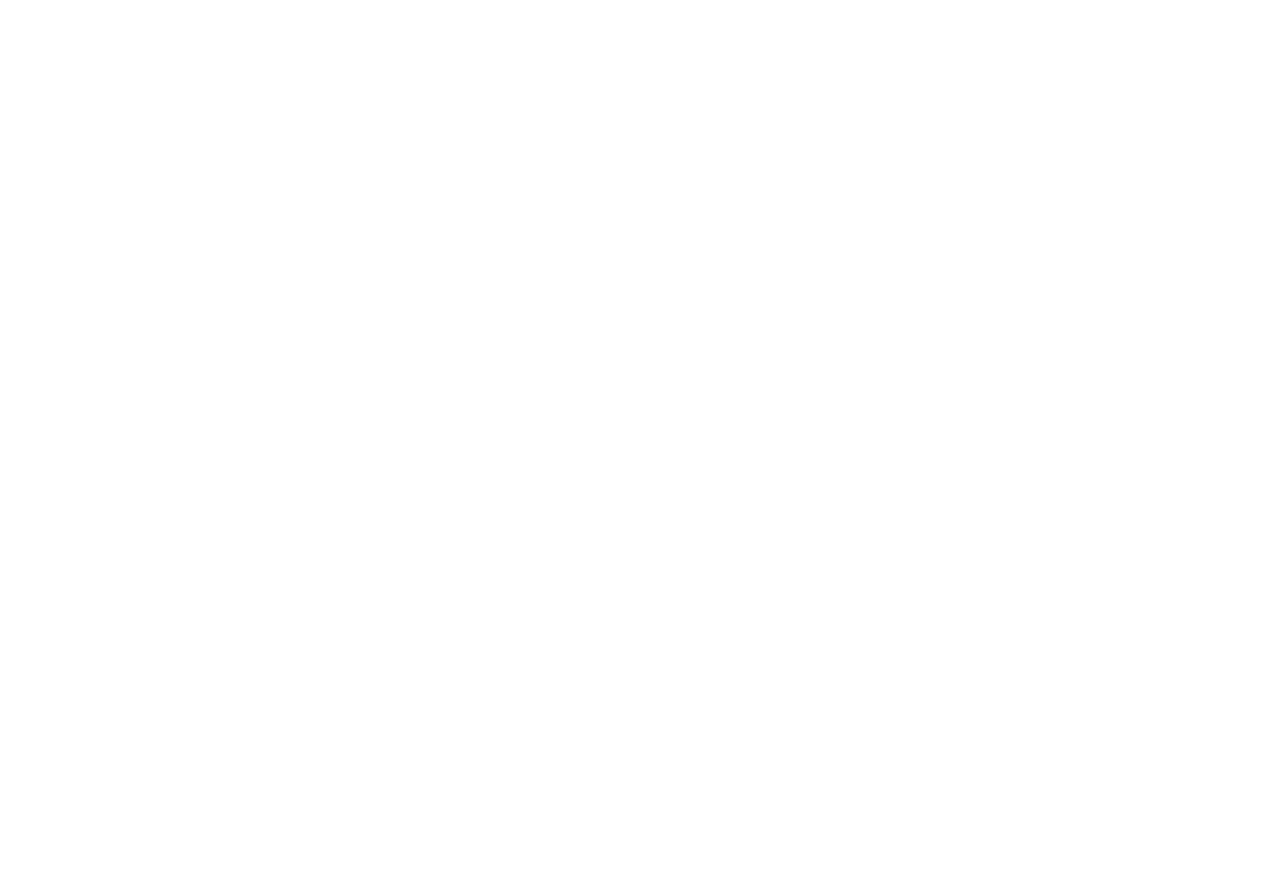 scroll, scrollTop: 0, scrollLeft: 0, axis: both 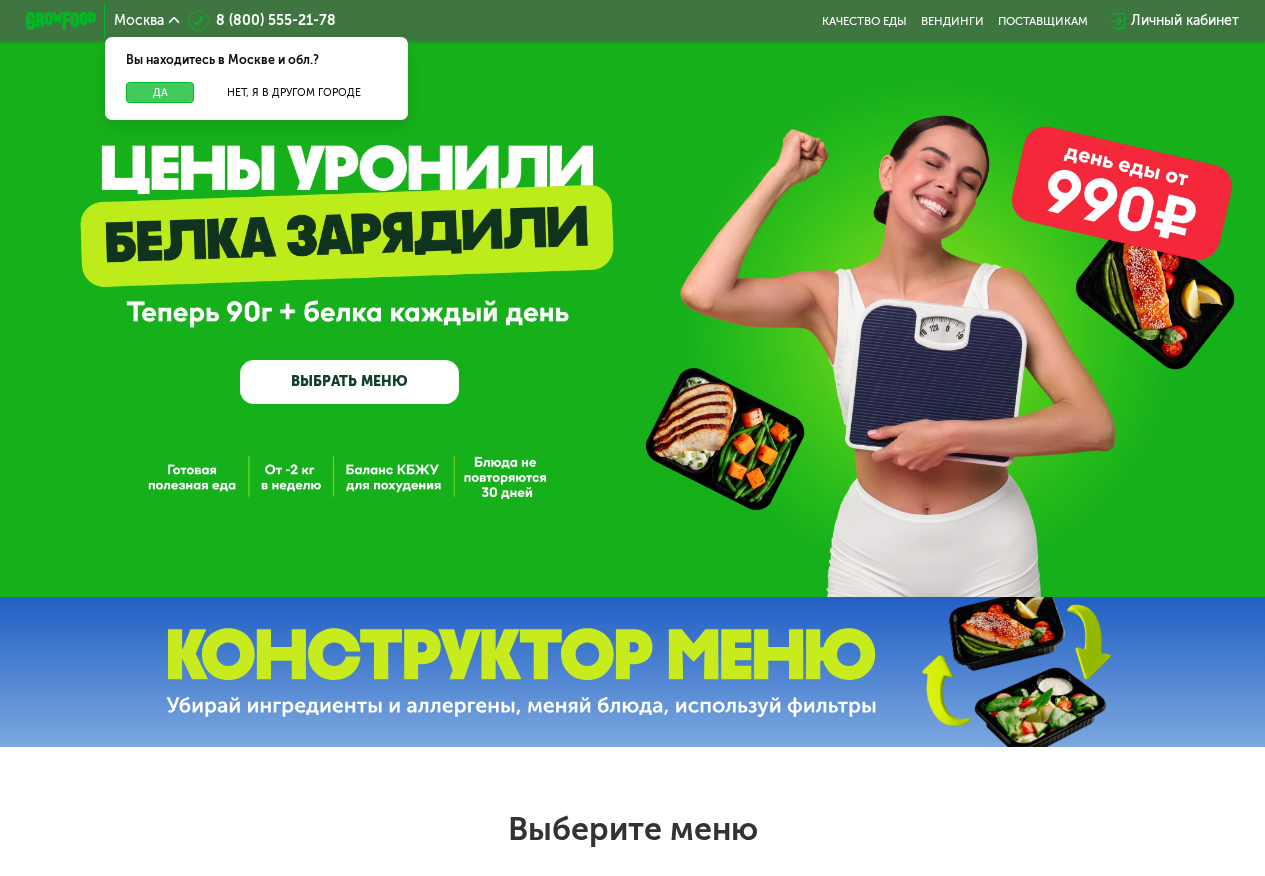 click on "Да" at bounding box center (160, 92) 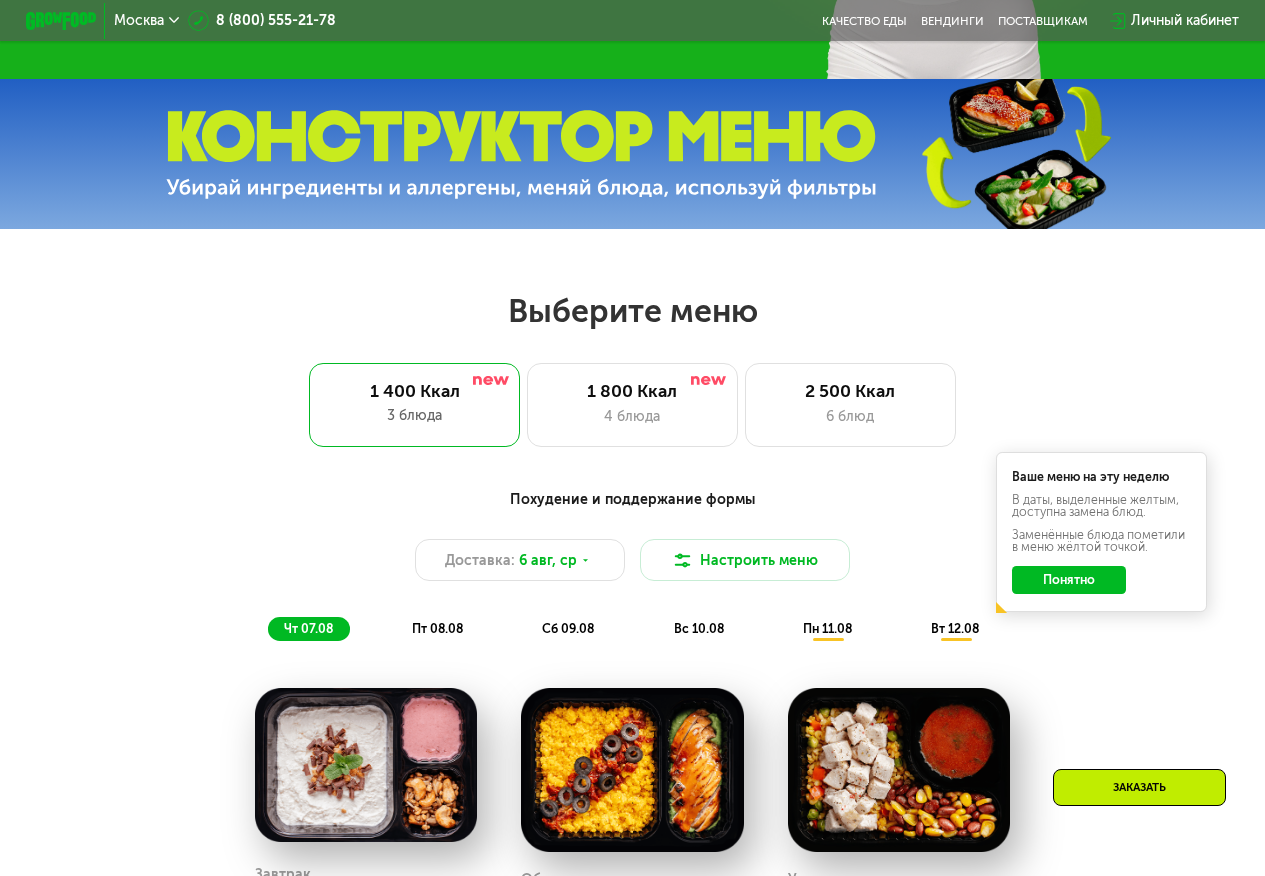scroll, scrollTop: 533, scrollLeft: 0, axis: vertical 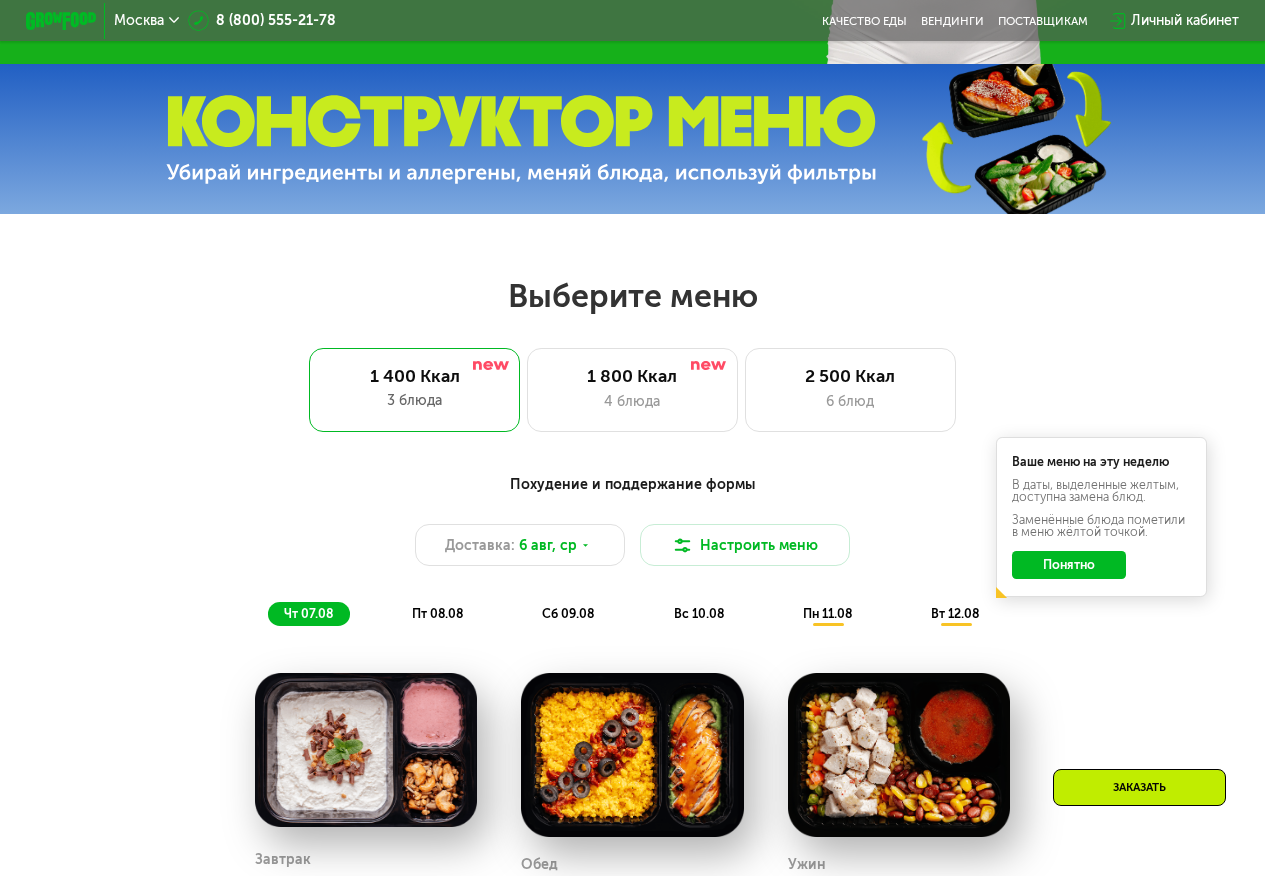 click on "Понятно" 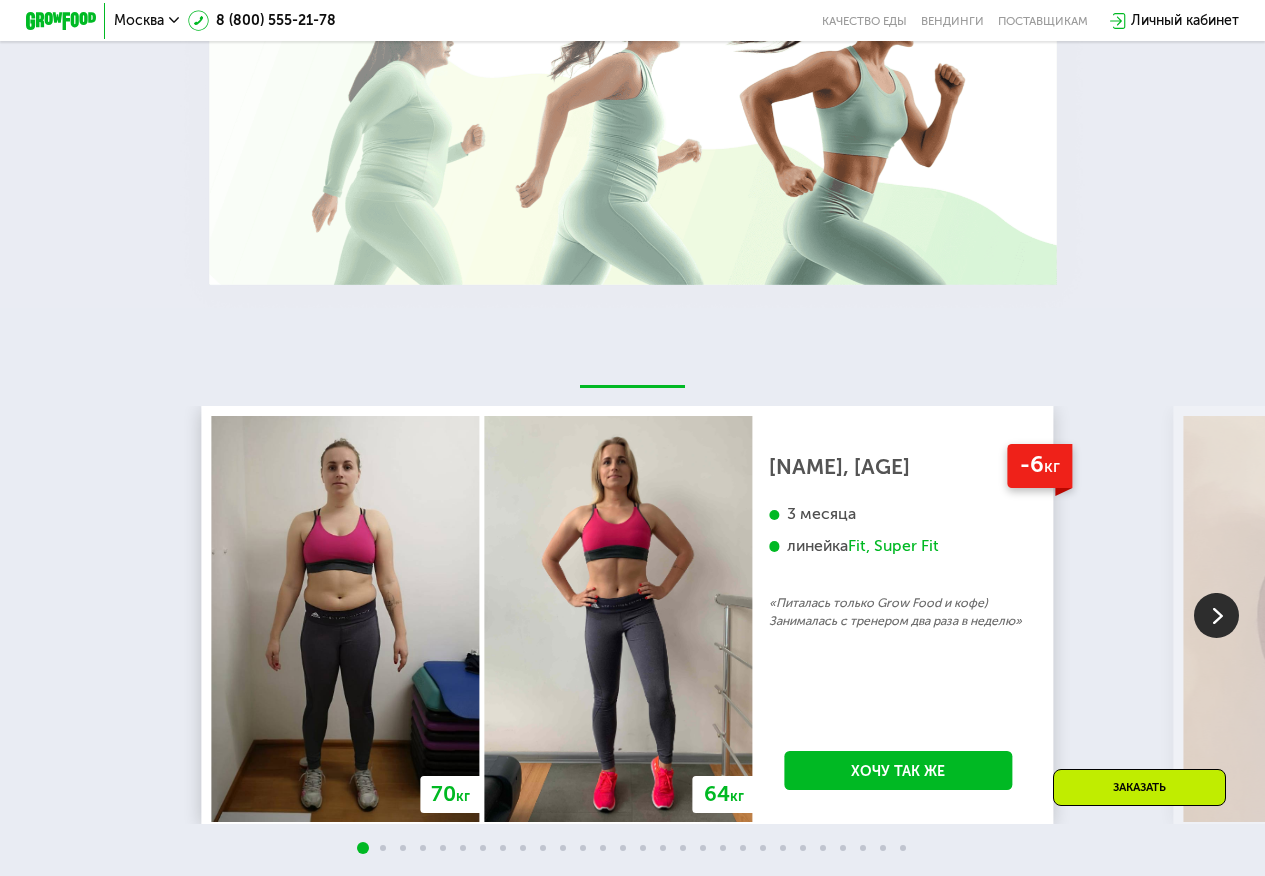 scroll, scrollTop: 2867, scrollLeft: 0, axis: vertical 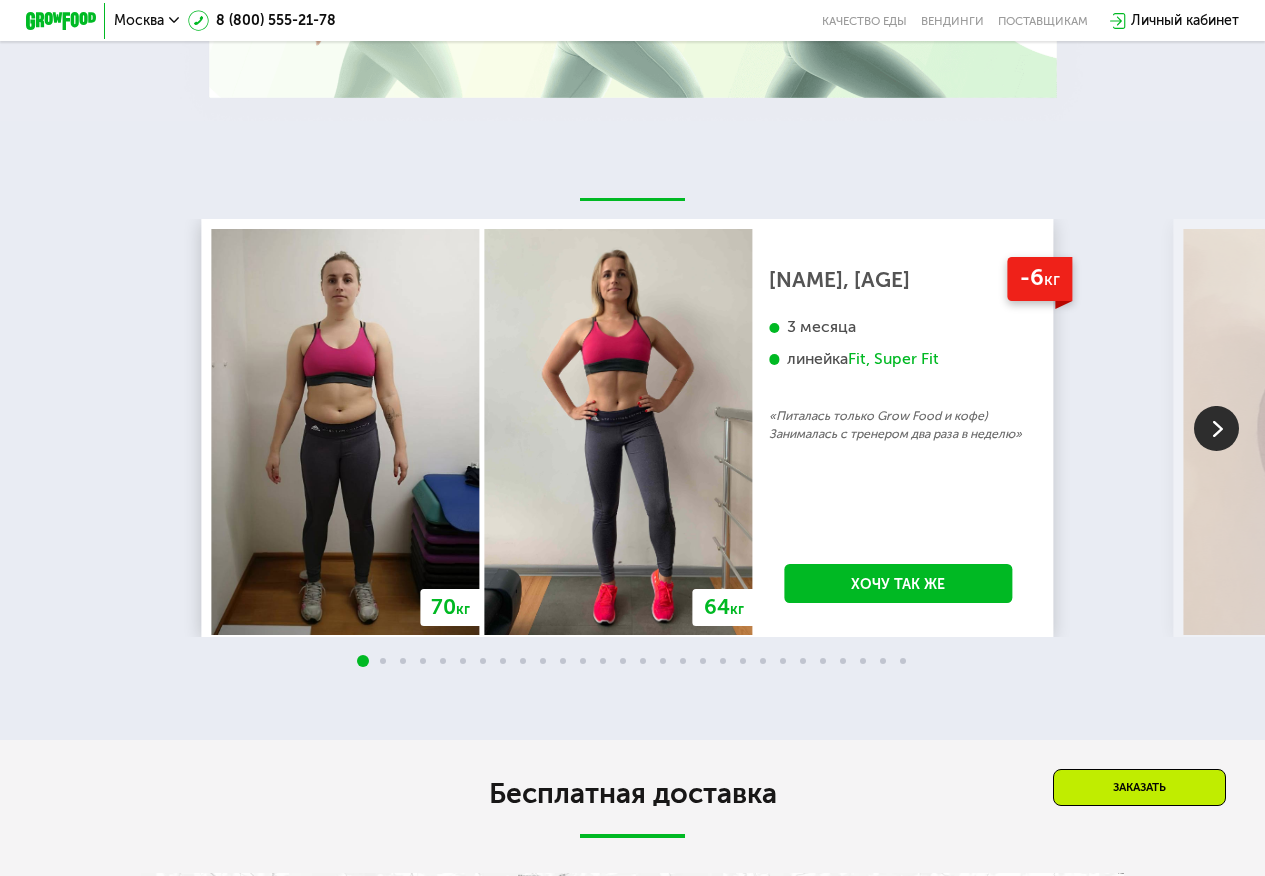 click at bounding box center (1216, 428) 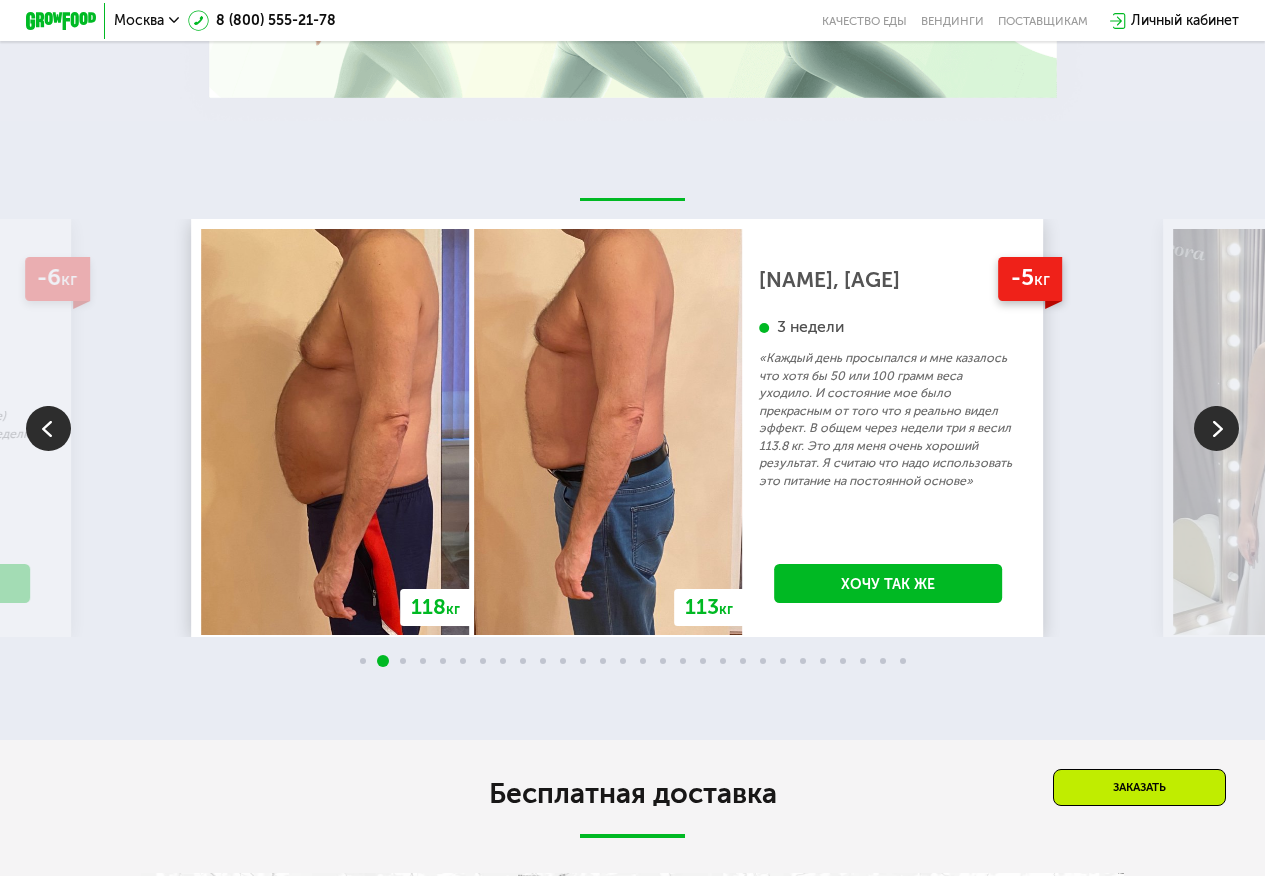 click at bounding box center (1216, 428) 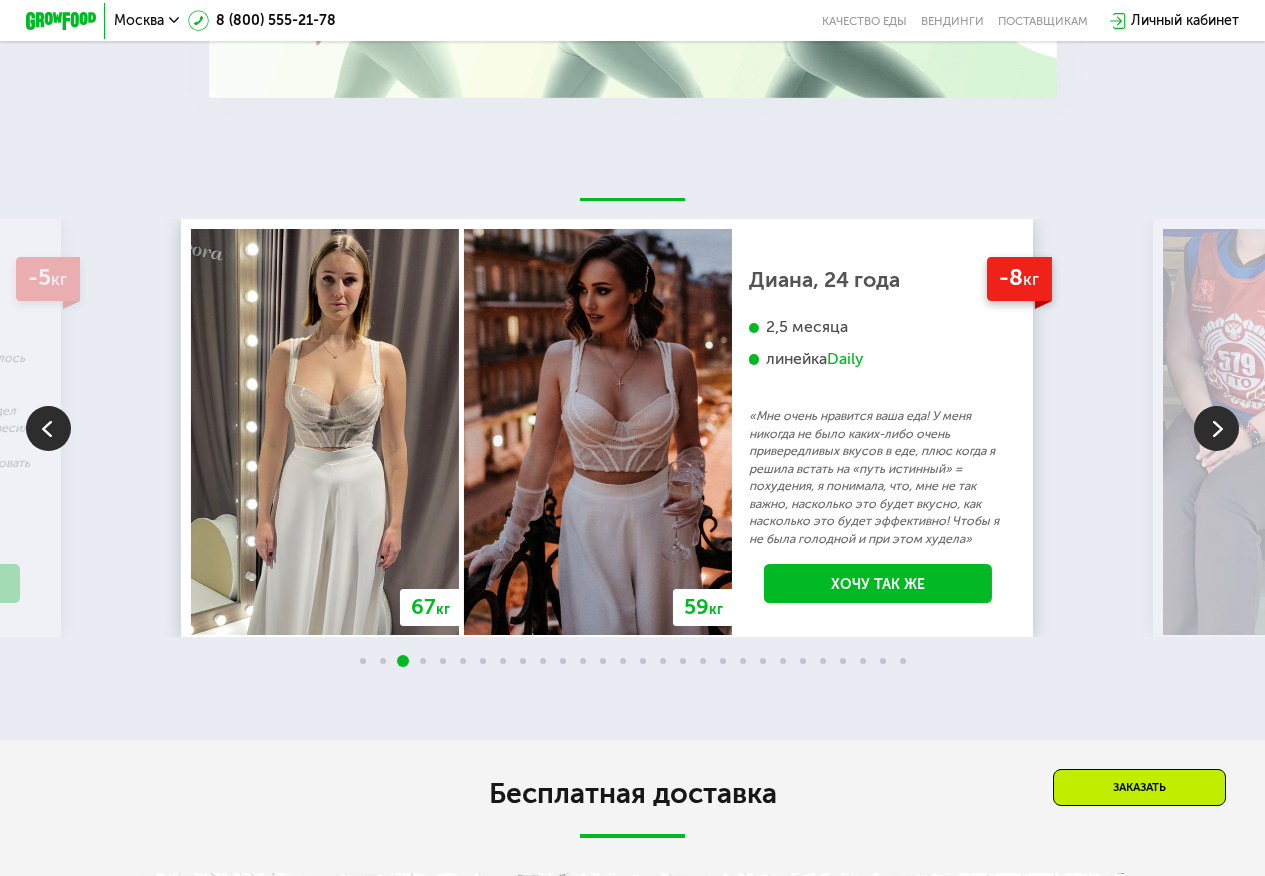 click at bounding box center [1216, 428] 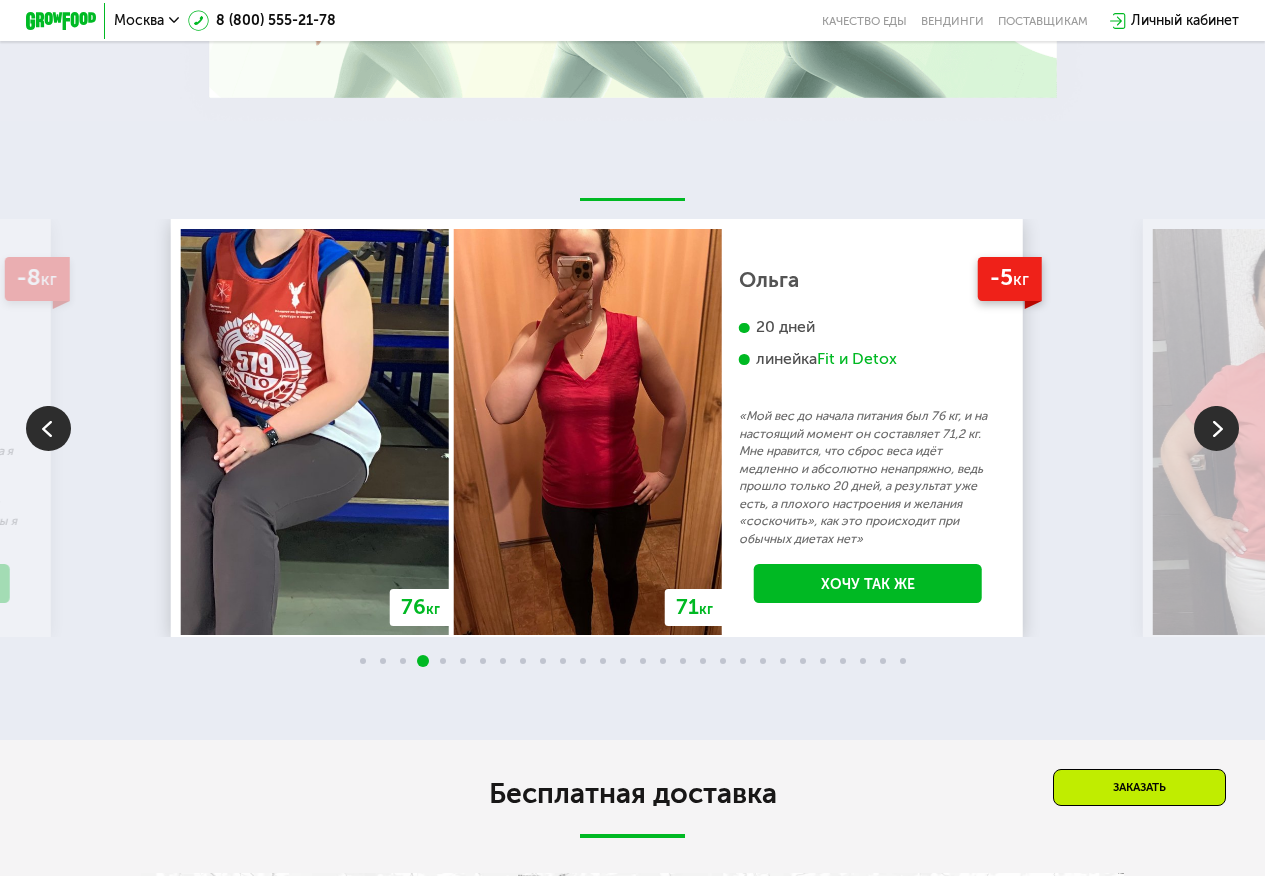 click at bounding box center (1216, 428) 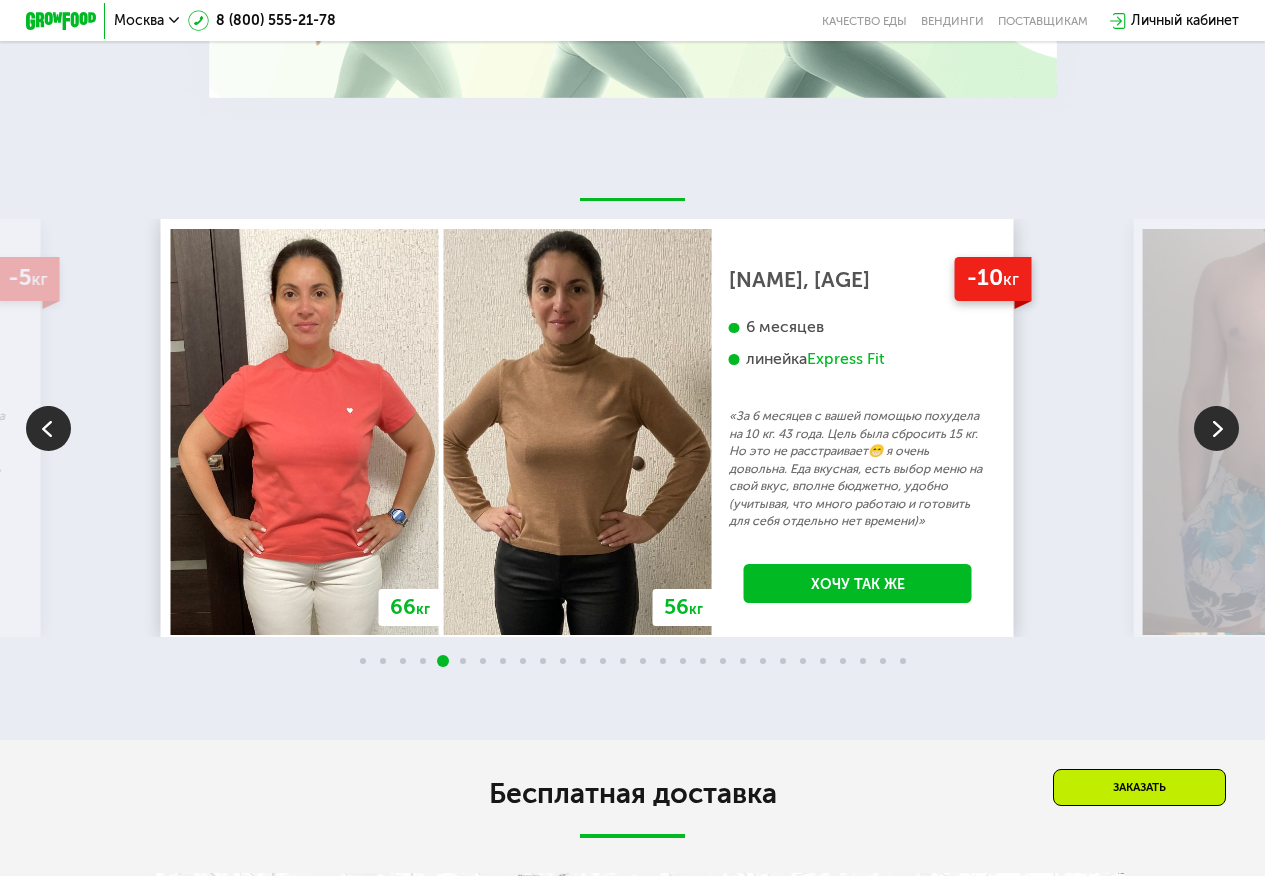 click at bounding box center (1216, 428) 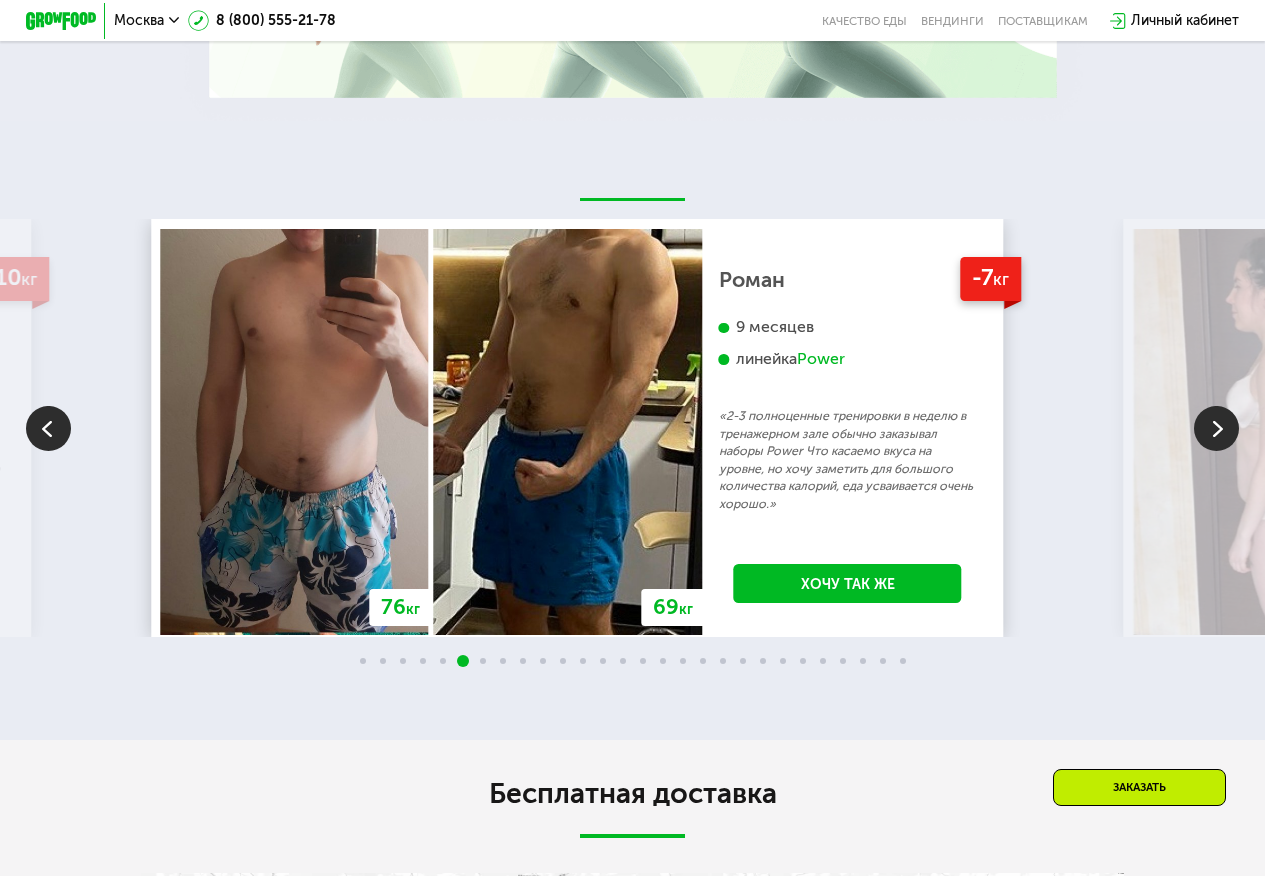 click at bounding box center [1216, 428] 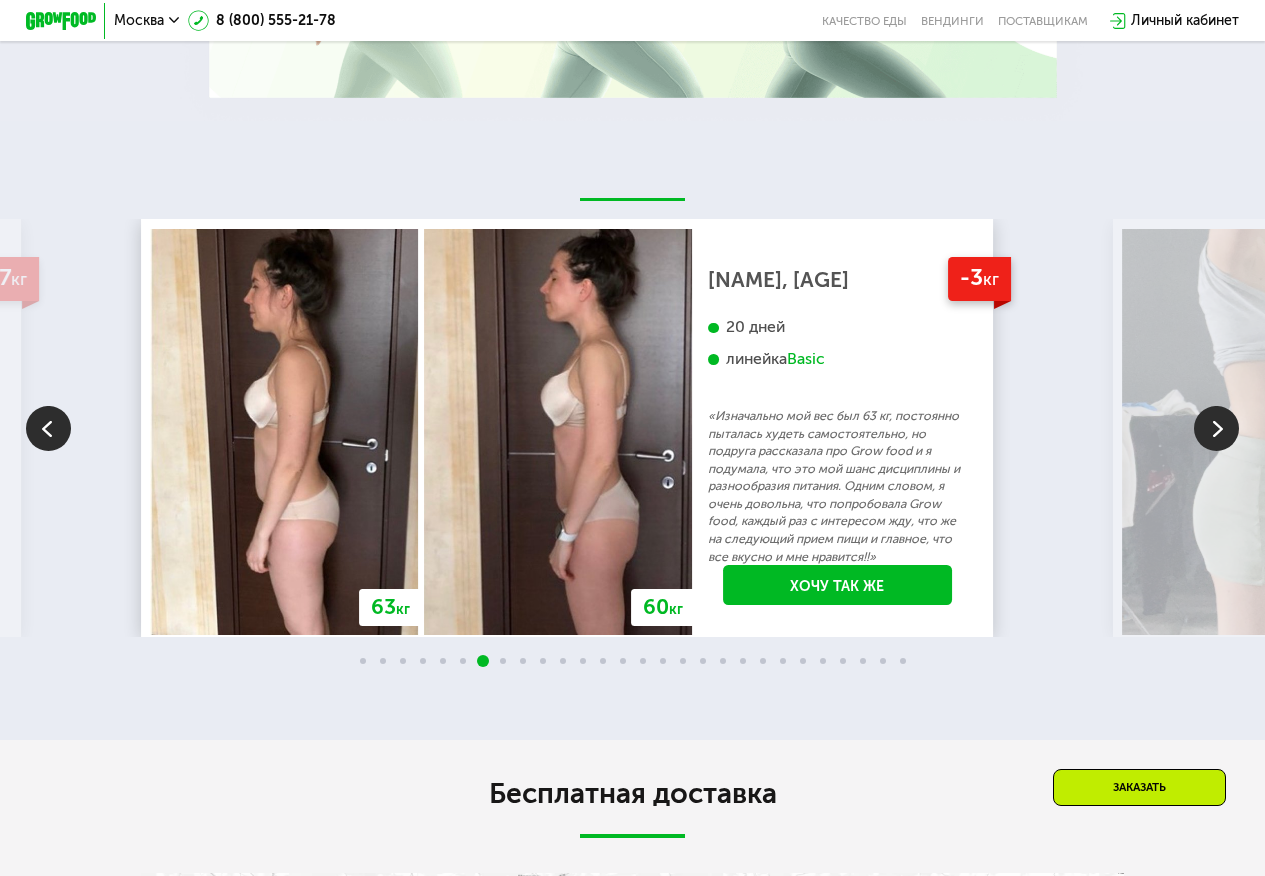 click at bounding box center [1216, 428] 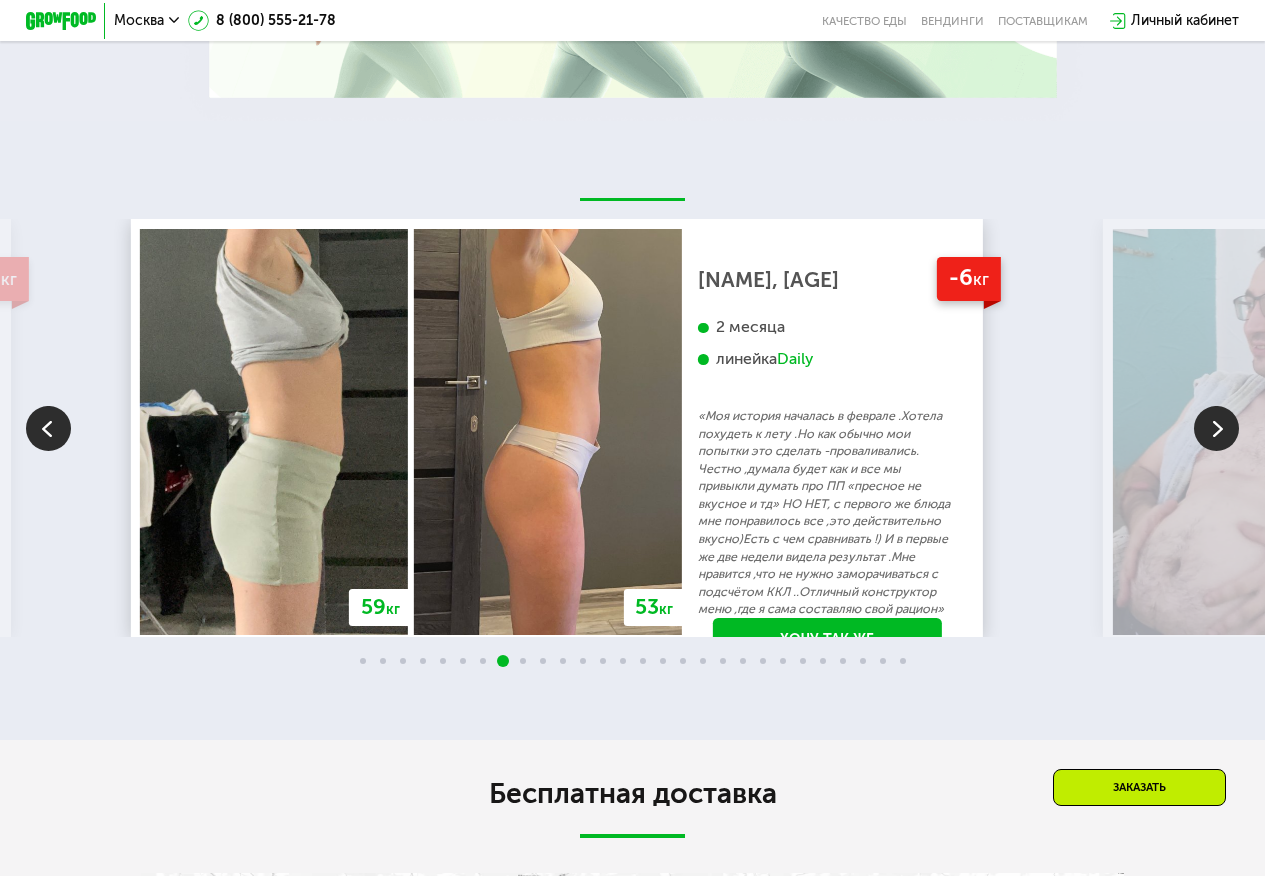 click at bounding box center (1216, 428) 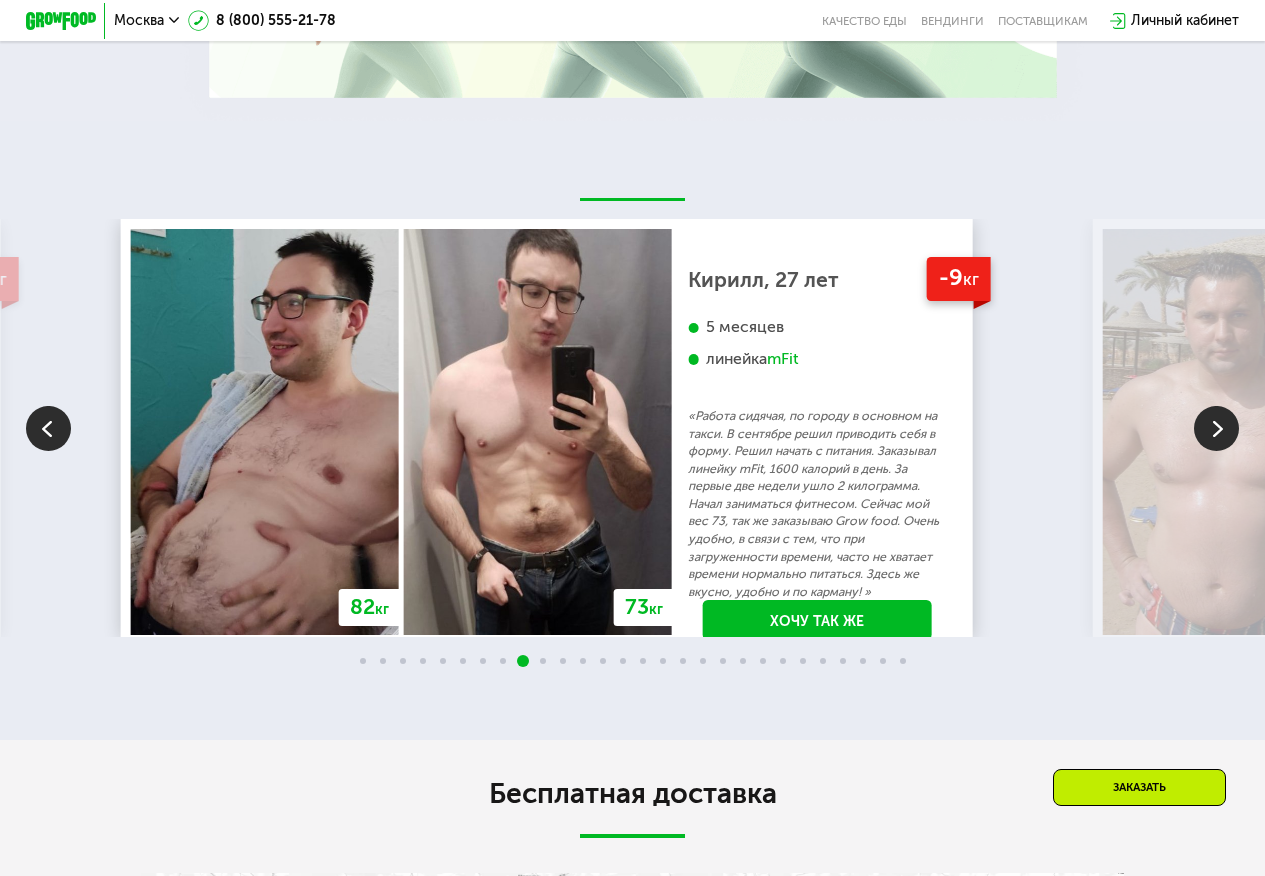 click at bounding box center [1216, 428] 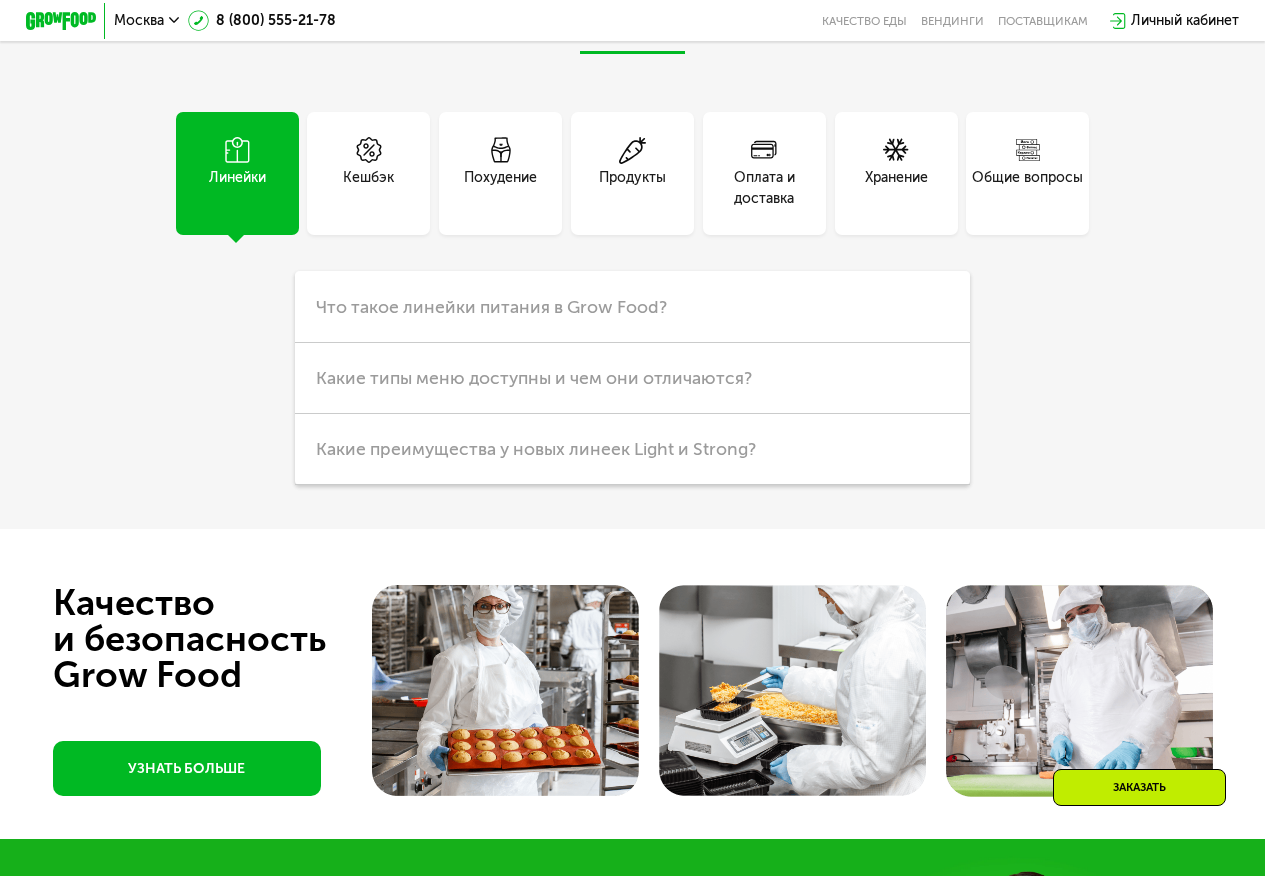 scroll, scrollTop: 4600, scrollLeft: 0, axis: vertical 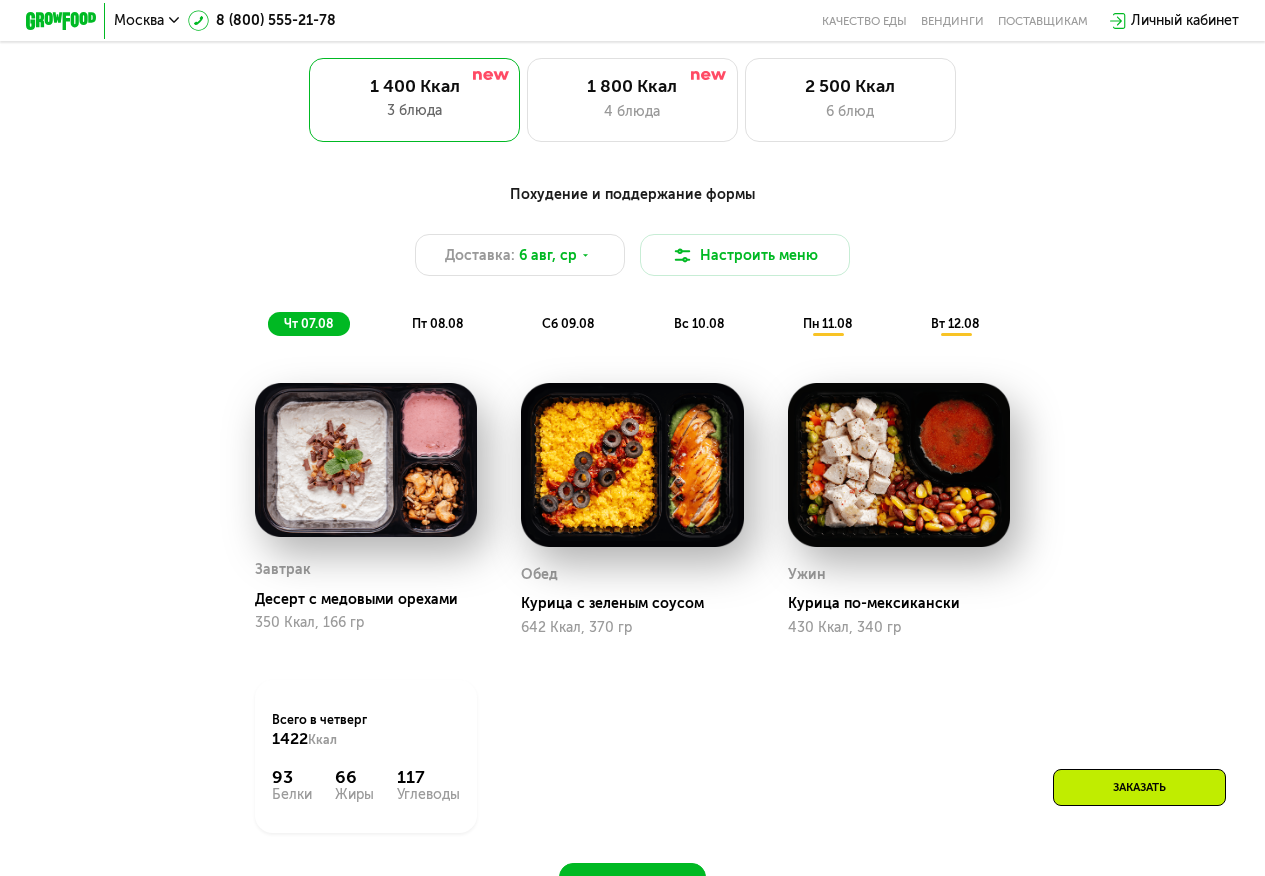 click at bounding box center (632, 465) 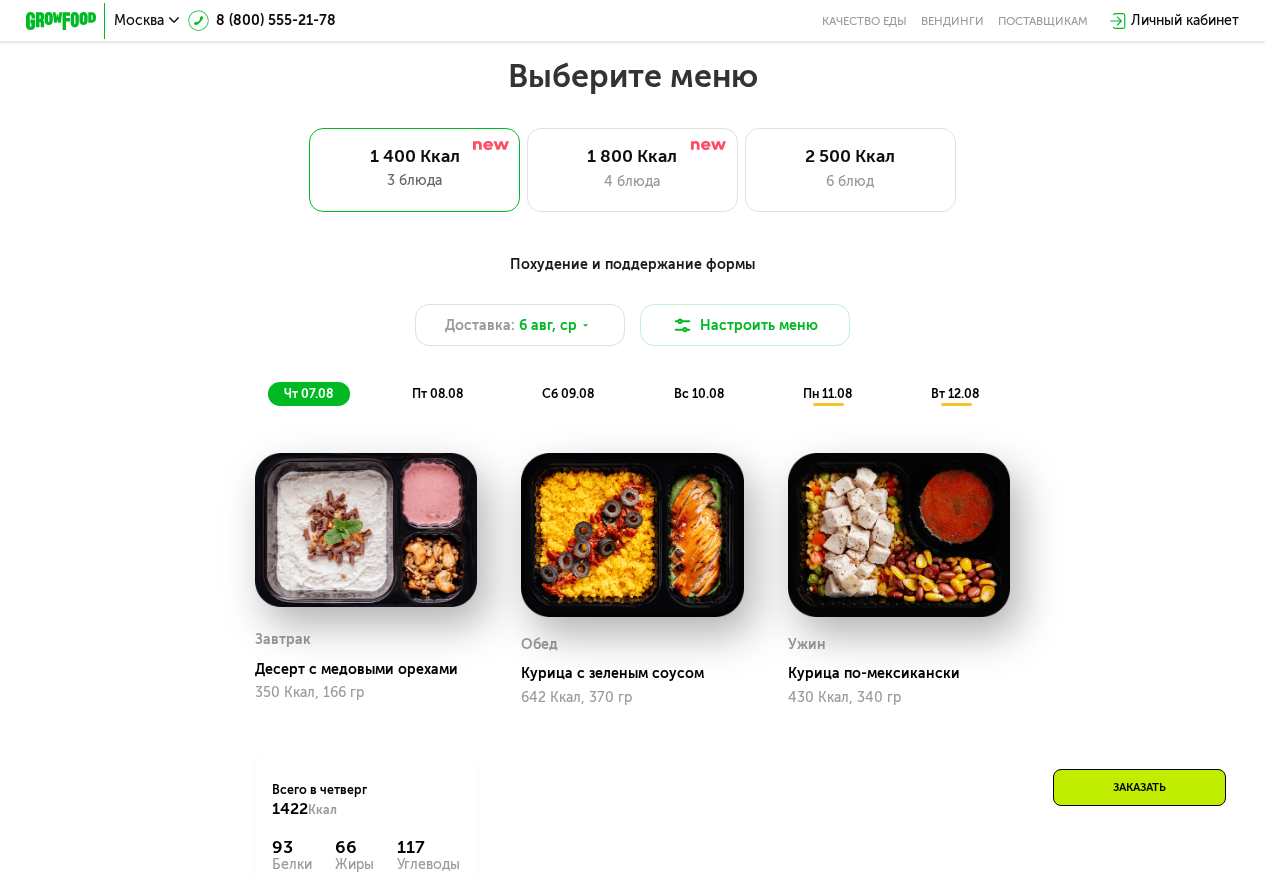 scroll, scrollTop: 623, scrollLeft: 0, axis: vertical 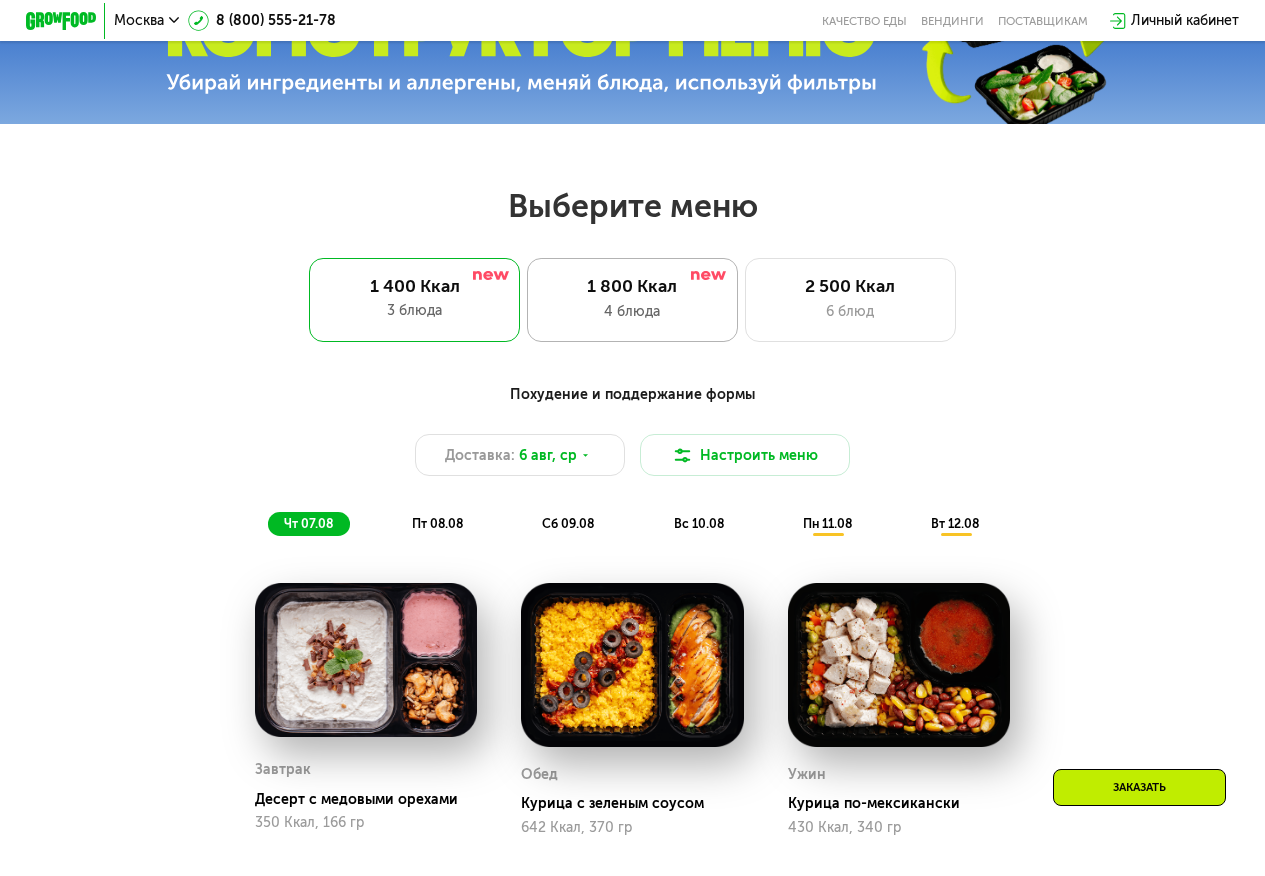 click on "1 800 Ккал" at bounding box center [633, 286] 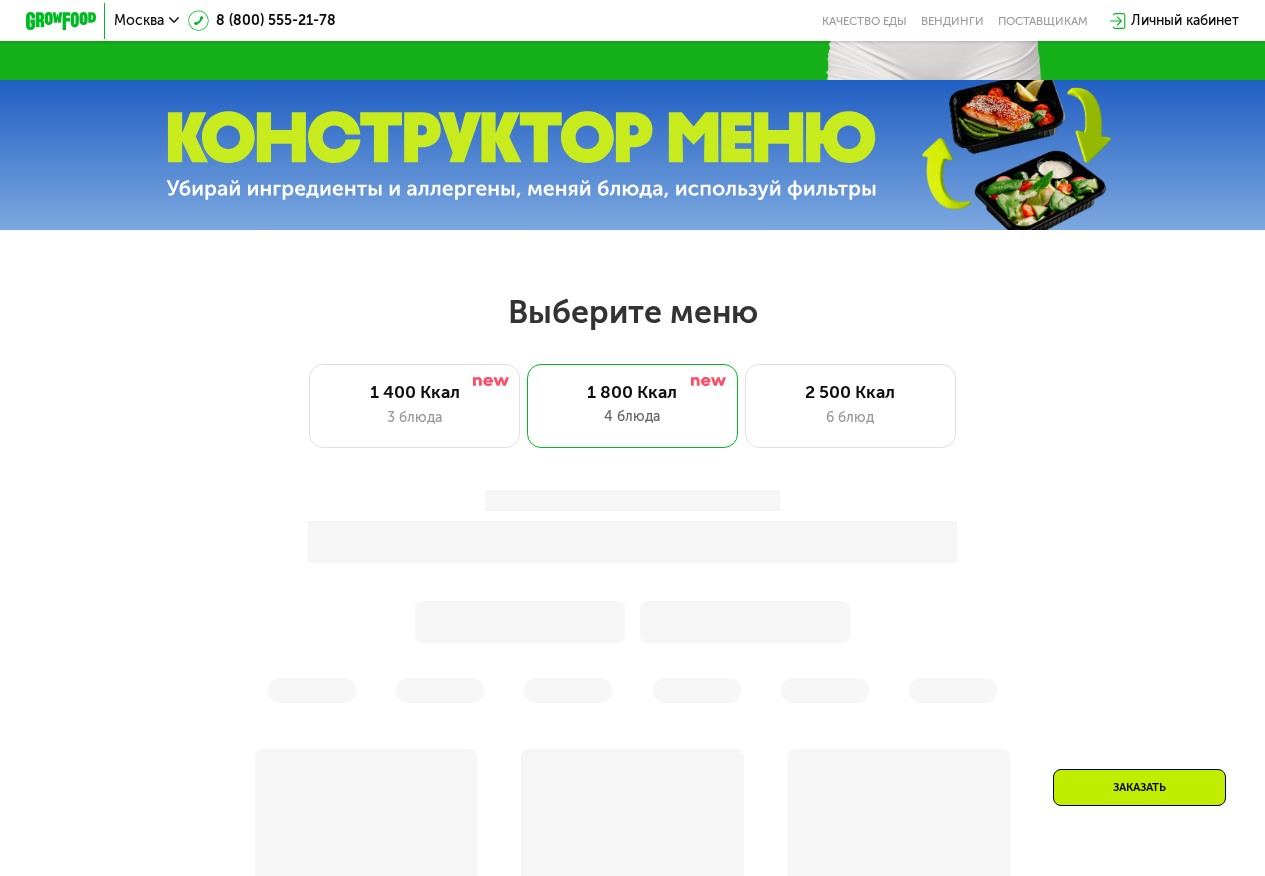 scroll, scrollTop: 423, scrollLeft: 0, axis: vertical 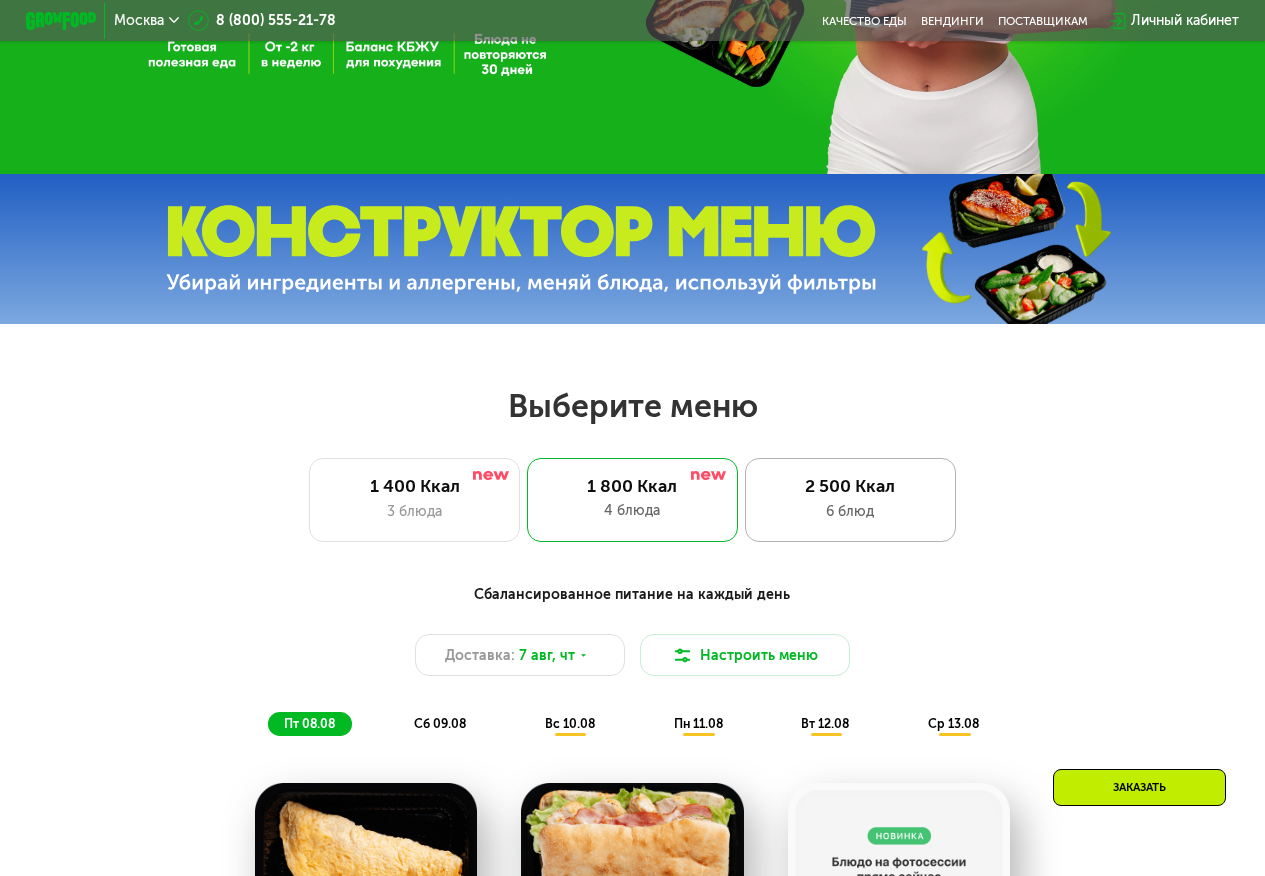 click on "2 500 Ккал" at bounding box center [850, 486] 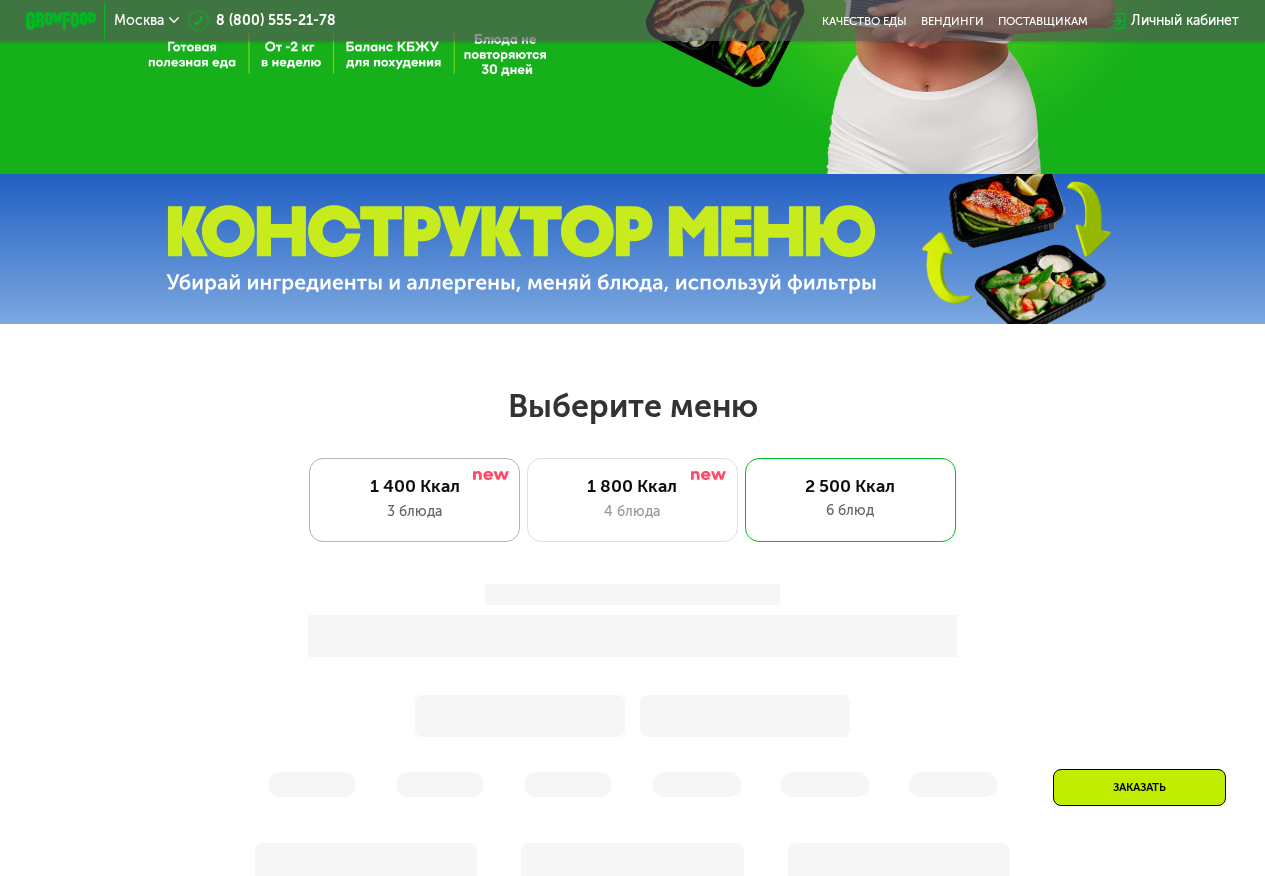 click on "1 400 Ккал" at bounding box center [415, 486] 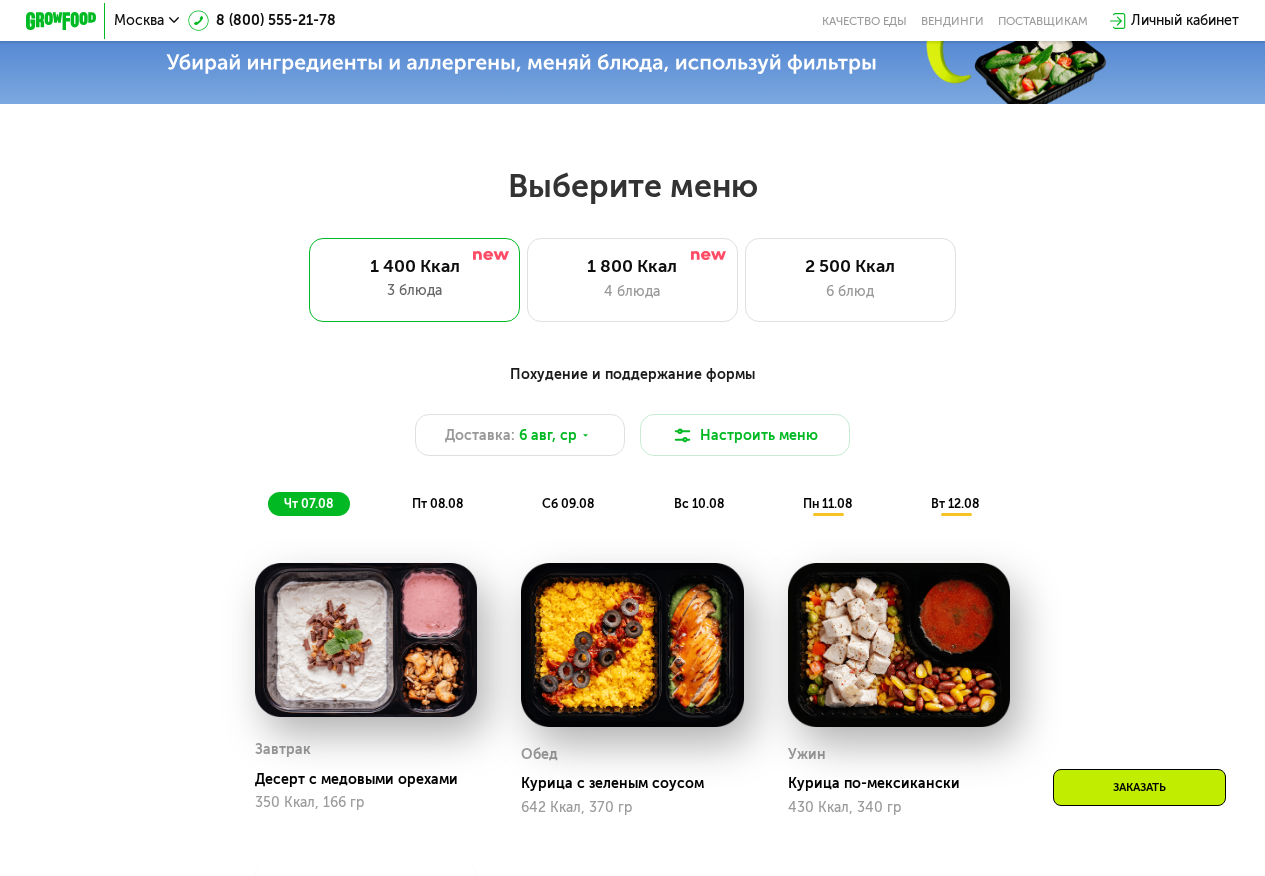 scroll, scrollTop: 667, scrollLeft: 0, axis: vertical 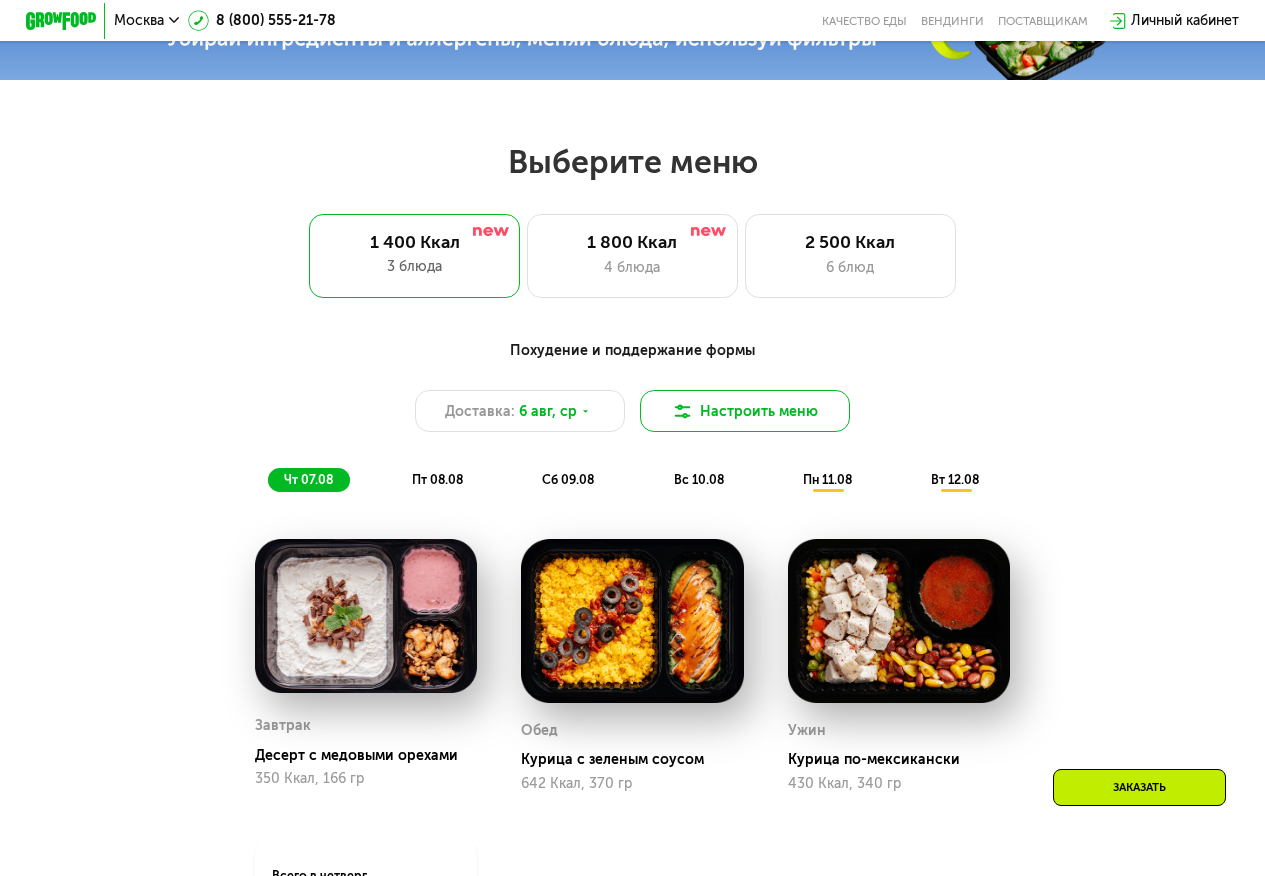 click on "Настроить меню" at bounding box center (745, 411) 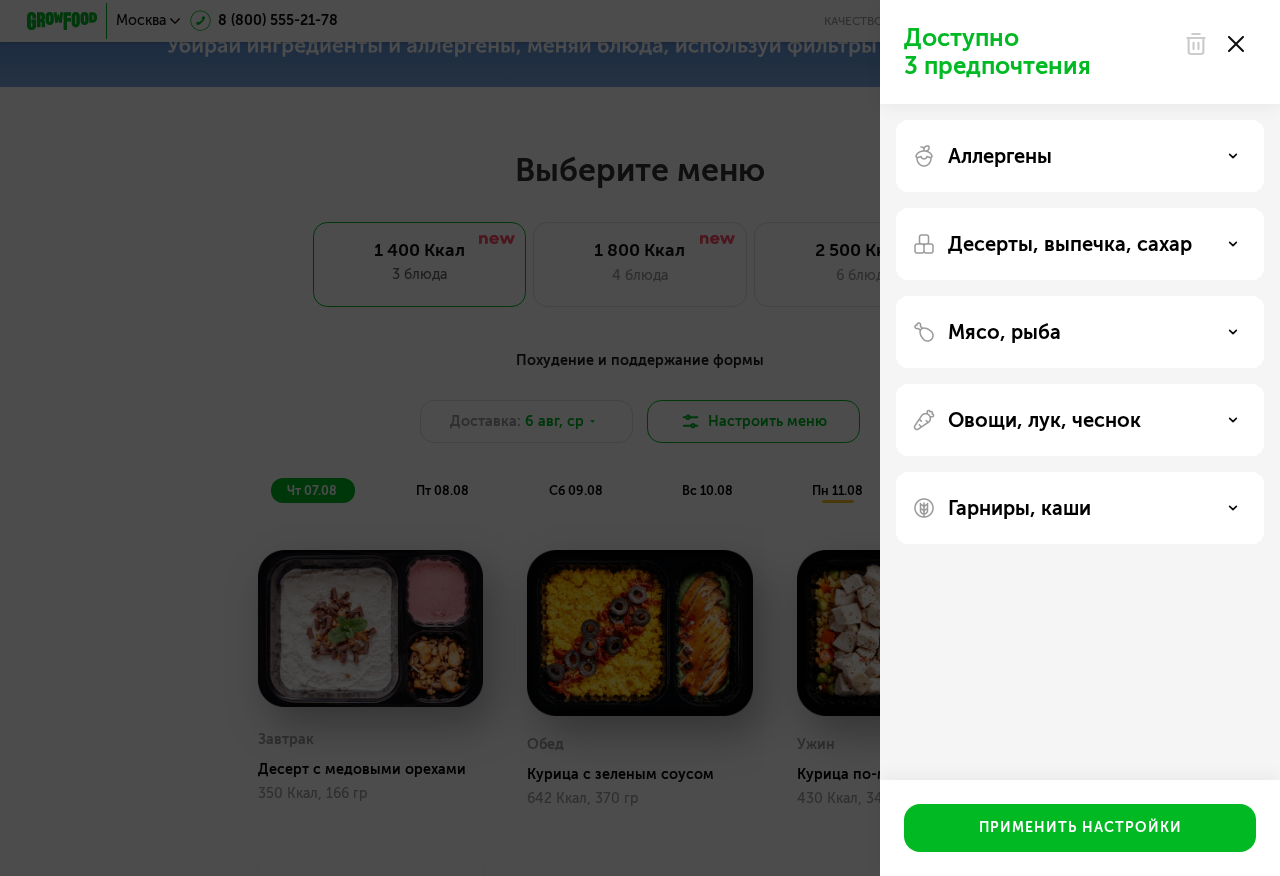click on "Доступно 3 предпочтения Аллергены Десерты, выпечка, сахар Мясо, рыба Овощи, лук, чеснок Гарниры, каши  Применить настройки" 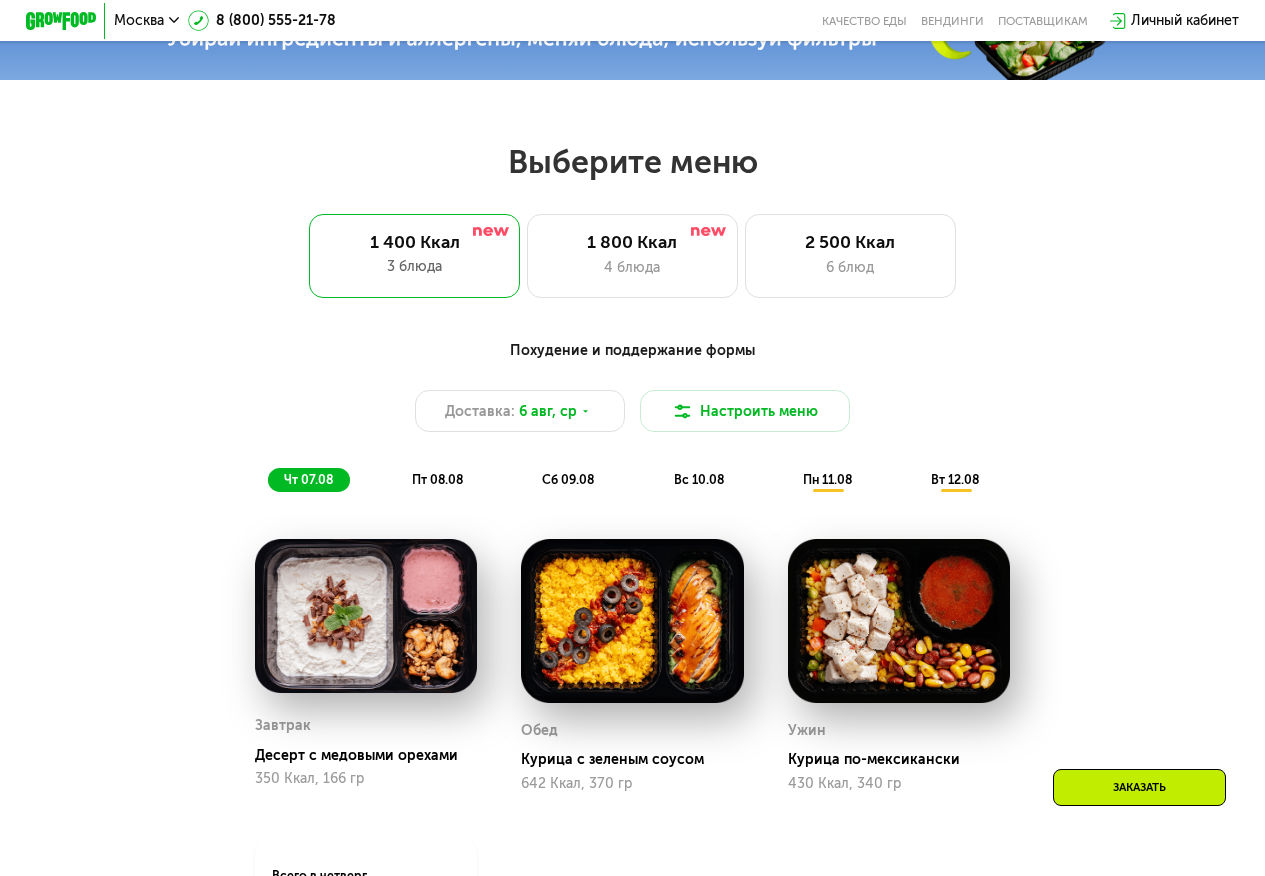 drag, startPoint x: 368, startPoint y: 584, endPoint x: 506, endPoint y: 545, distance: 143.40501 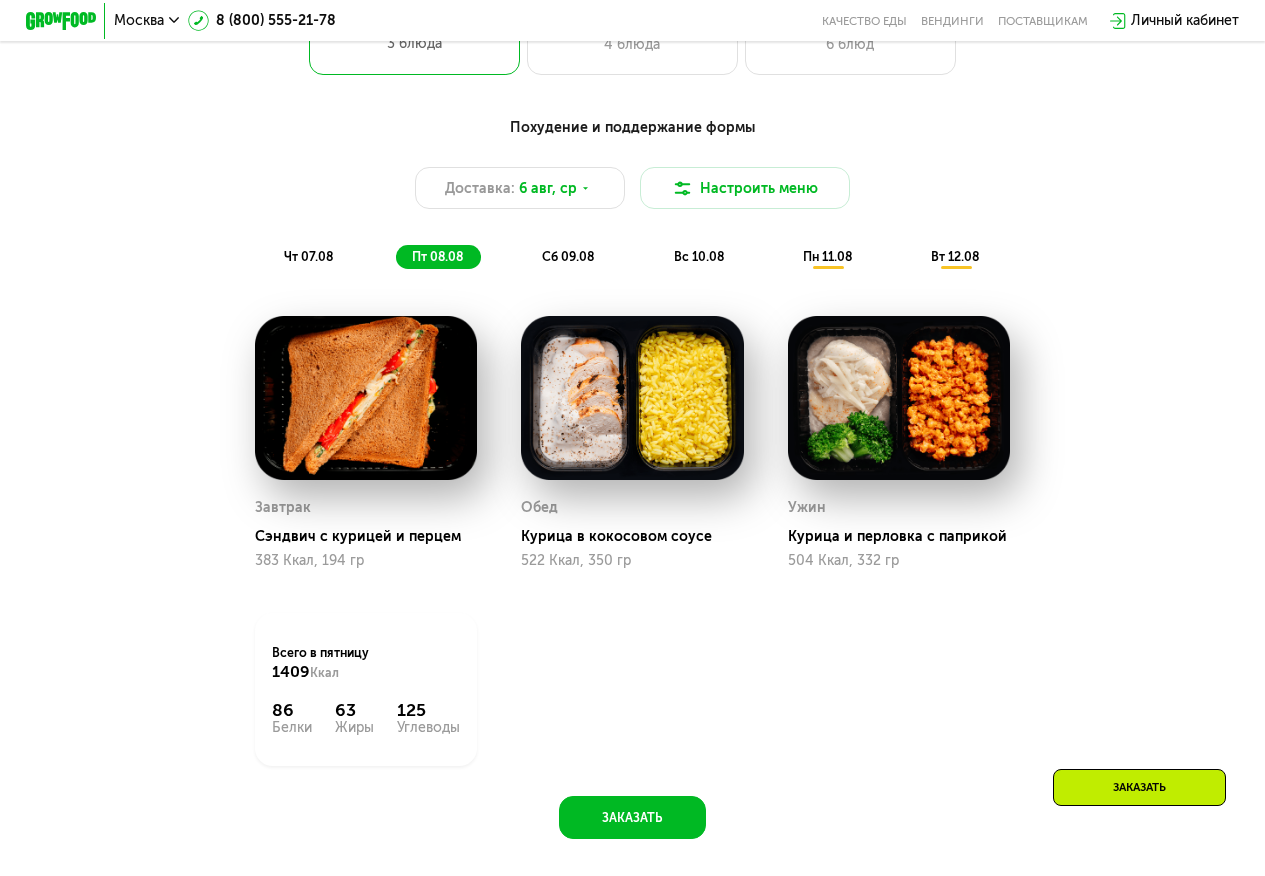 scroll, scrollTop: 867, scrollLeft: 0, axis: vertical 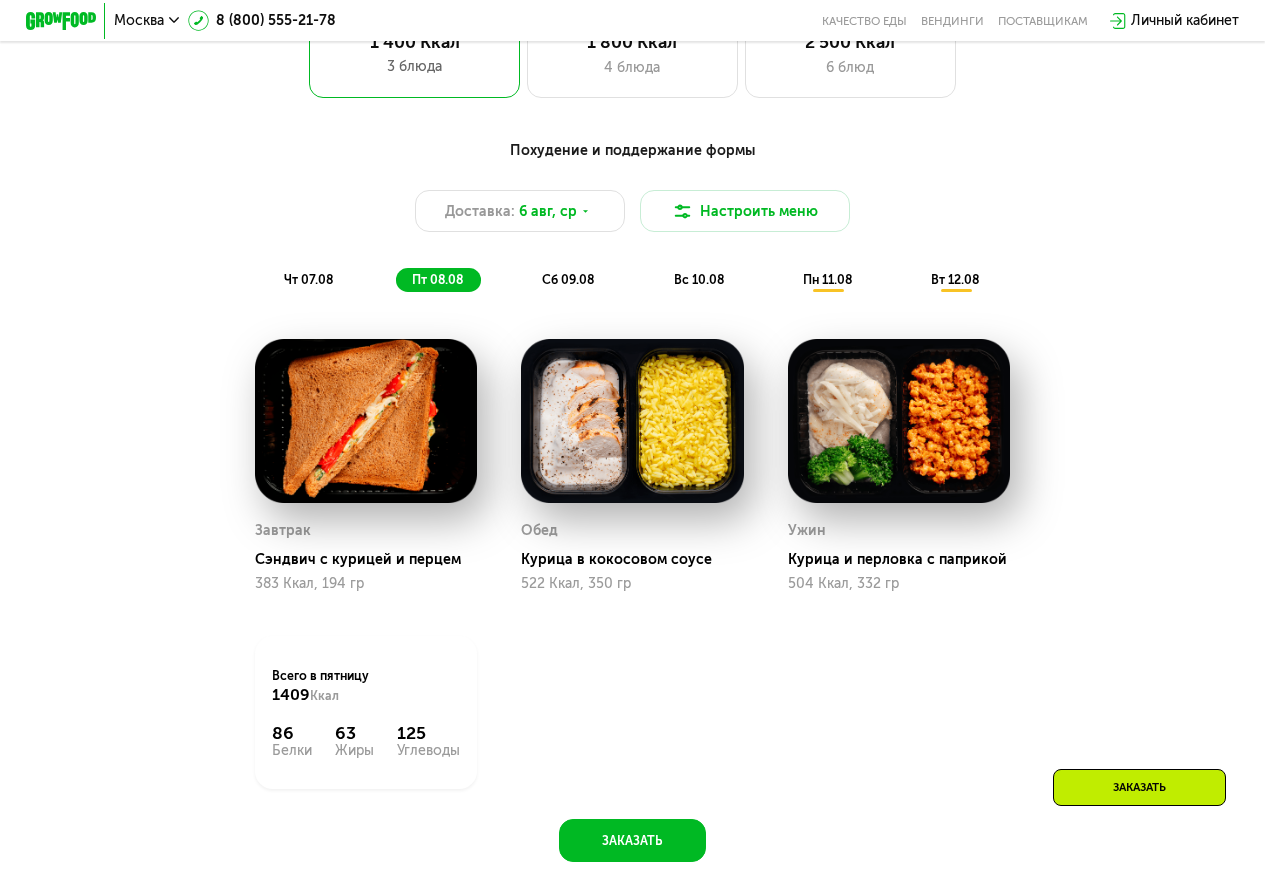 click at bounding box center [632, 421] 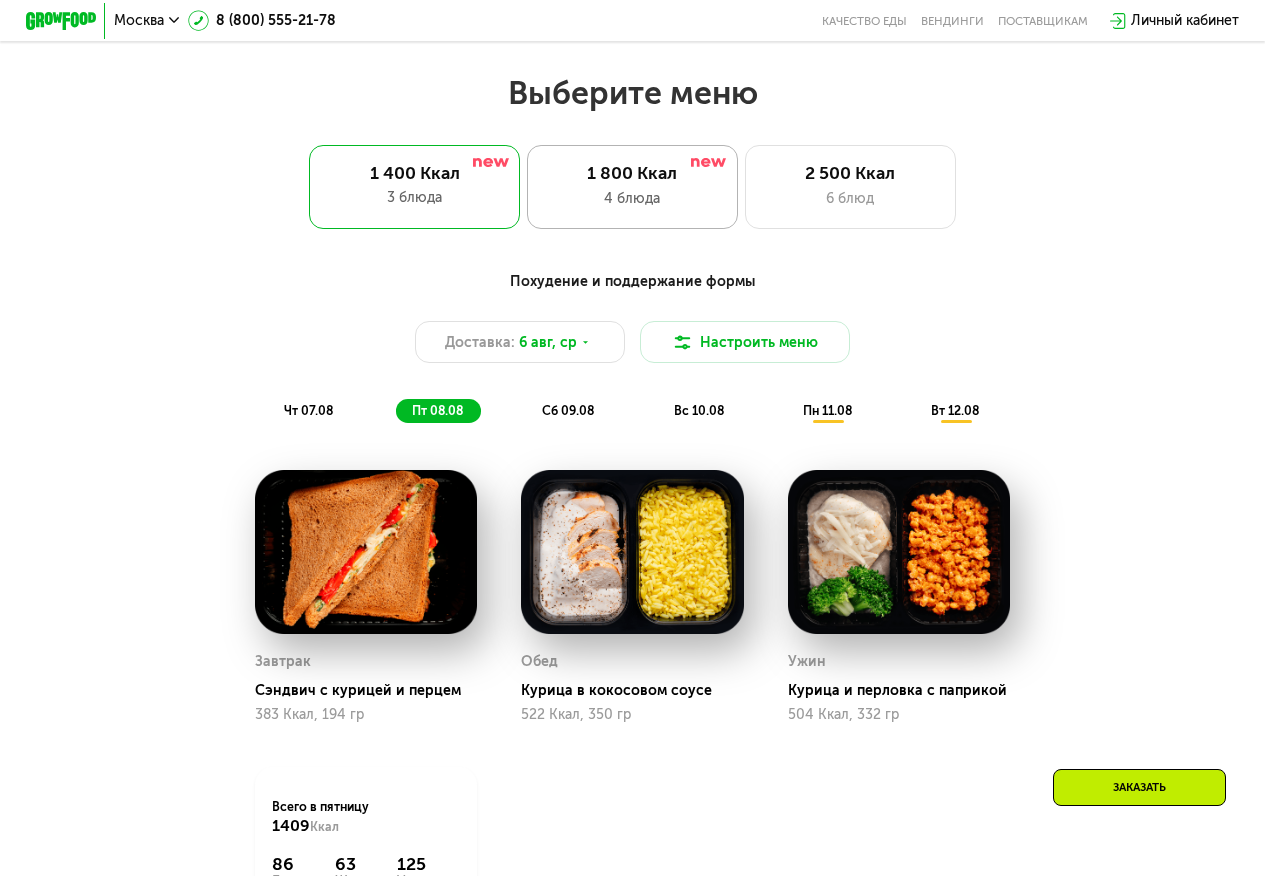 scroll, scrollTop: 667, scrollLeft: 0, axis: vertical 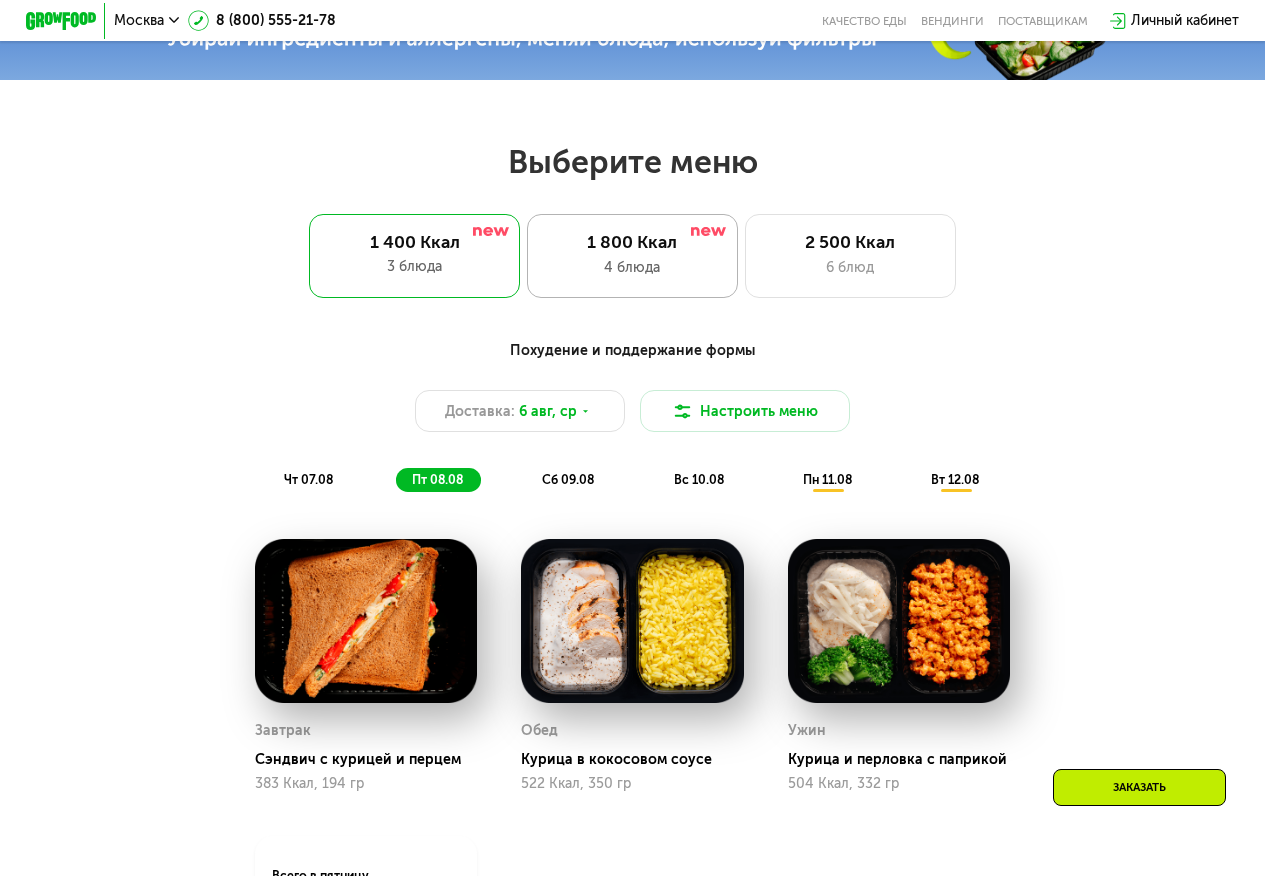 click on "1 800 Ккал 4 блюда" 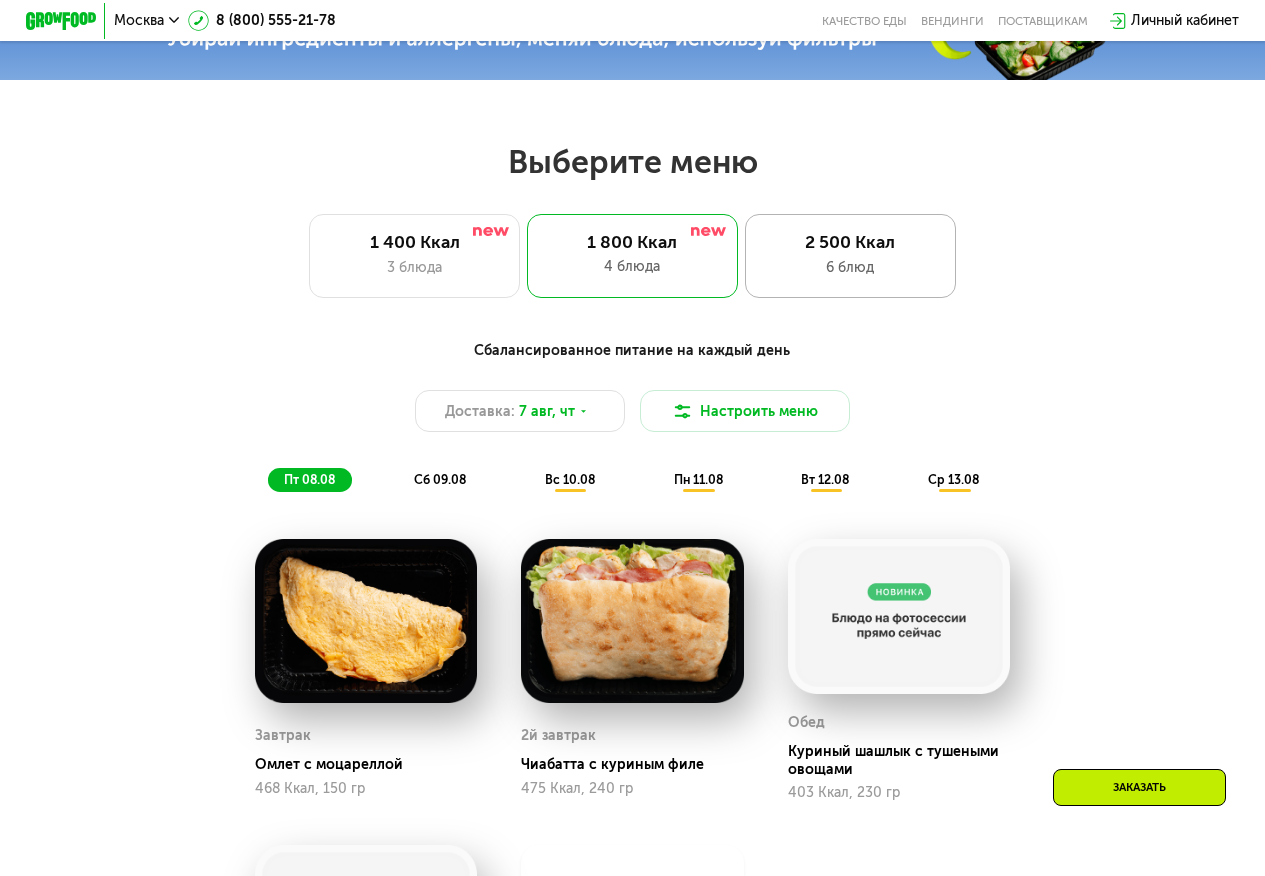 click on "6 блюд" at bounding box center [850, 267] 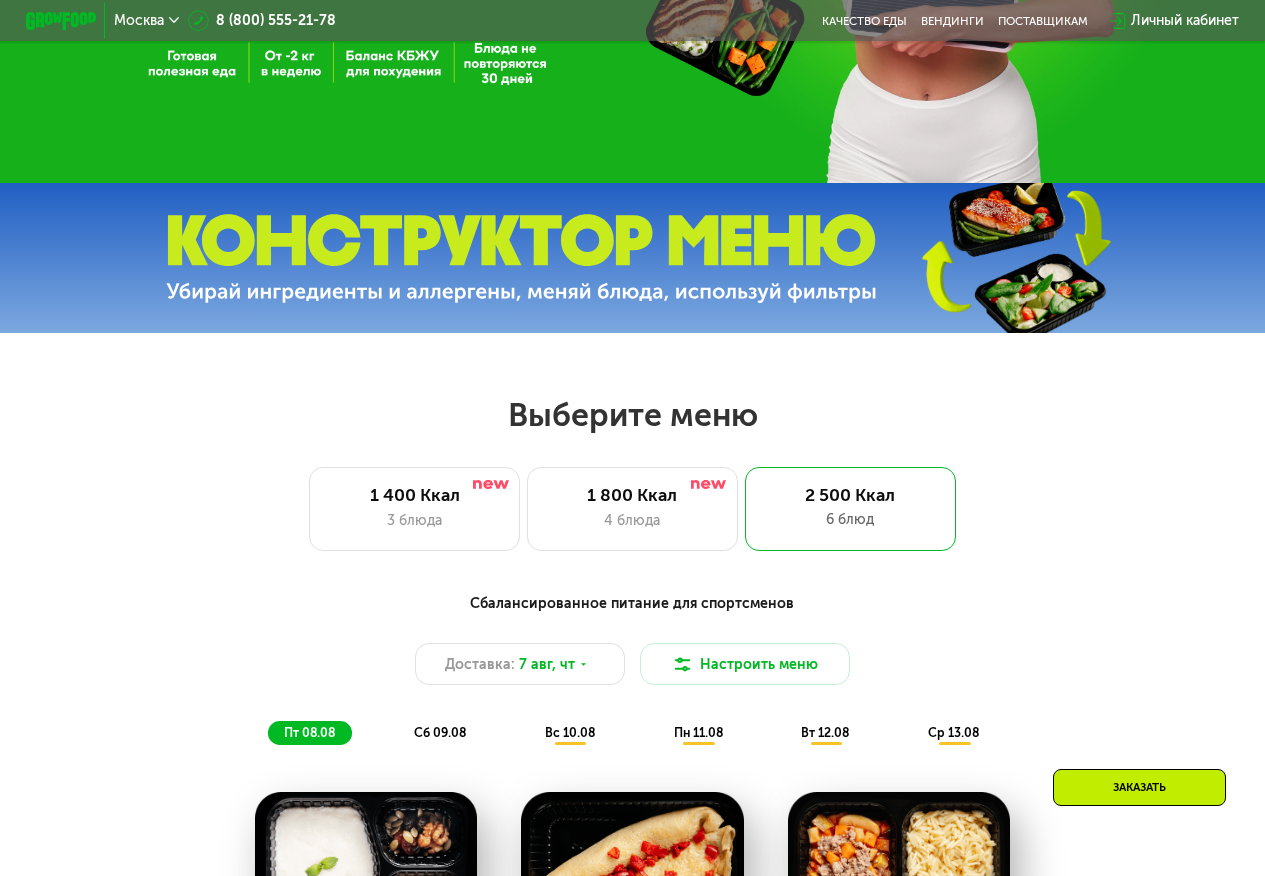 scroll, scrollTop: 400, scrollLeft: 0, axis: vertical 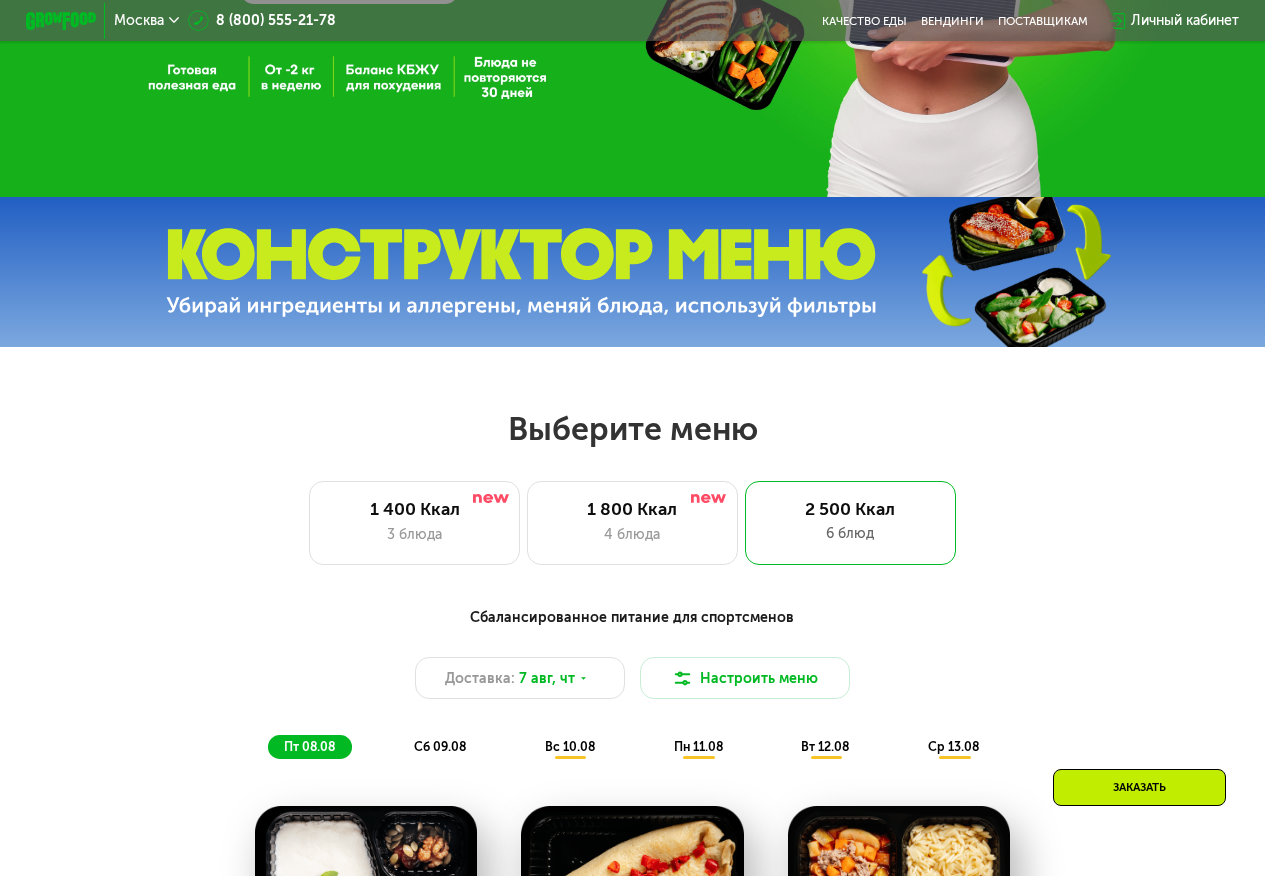 click on "Выберите меню" at bounding box center [632, 429] 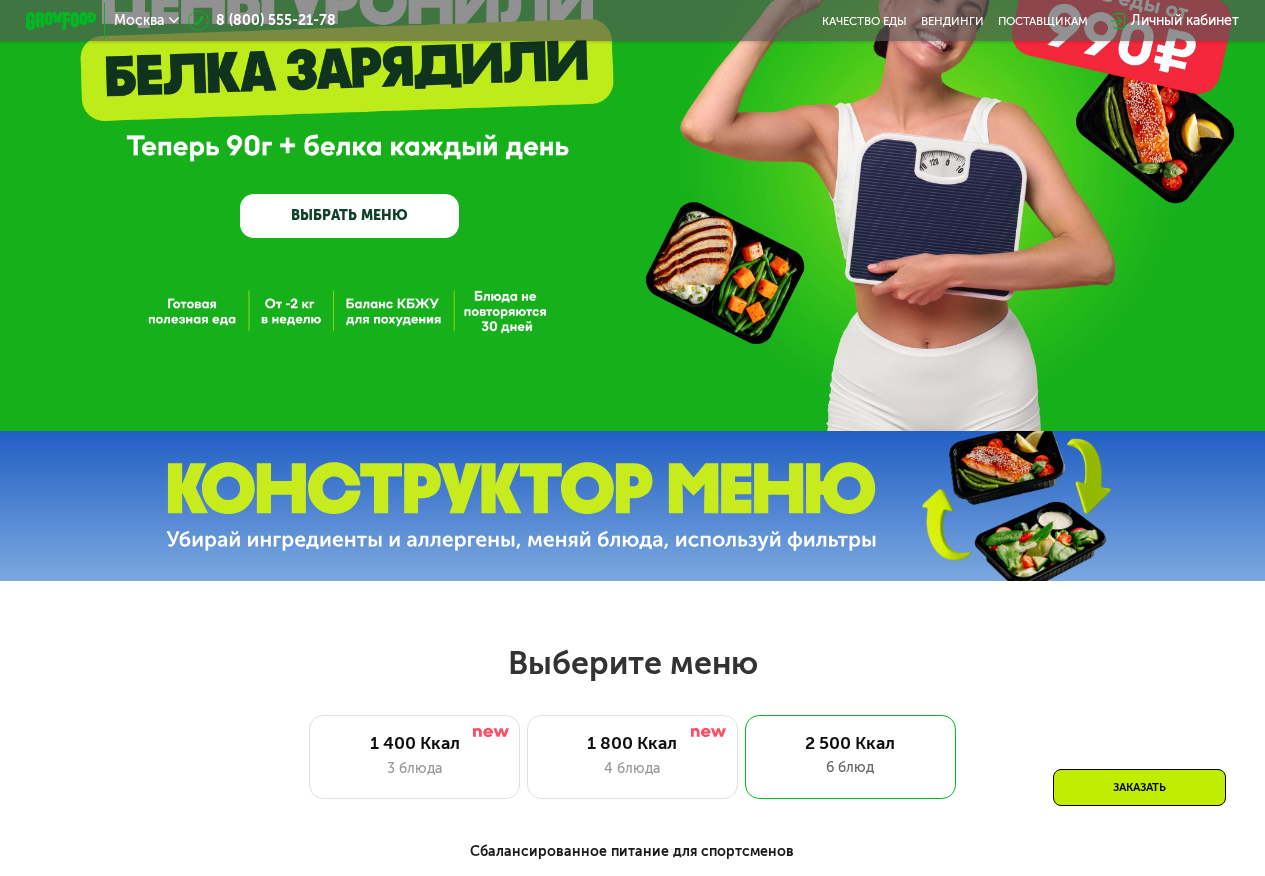 scroll, scrollTop: 133, scrollLeft: 0, axis: vertical 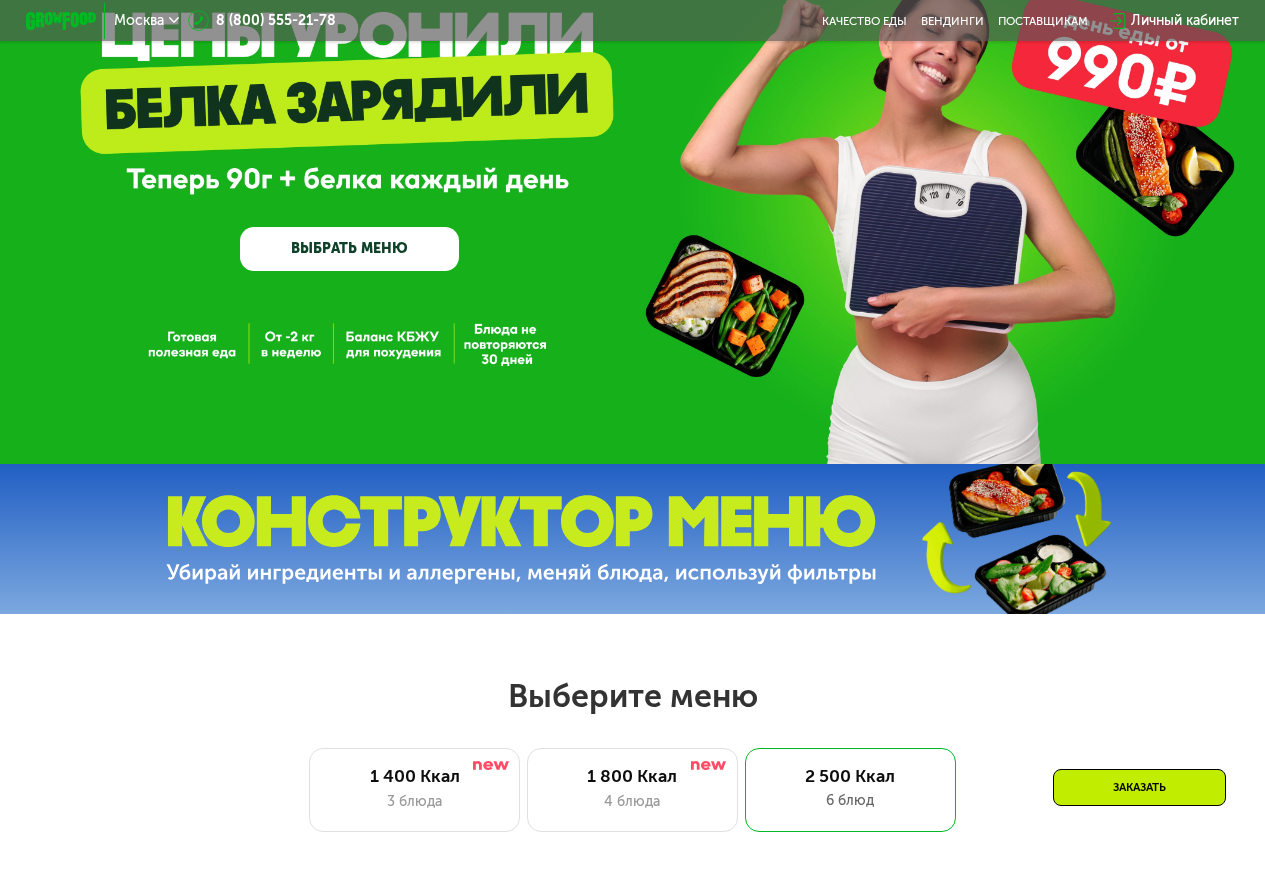click at bounding box center (521, 539) 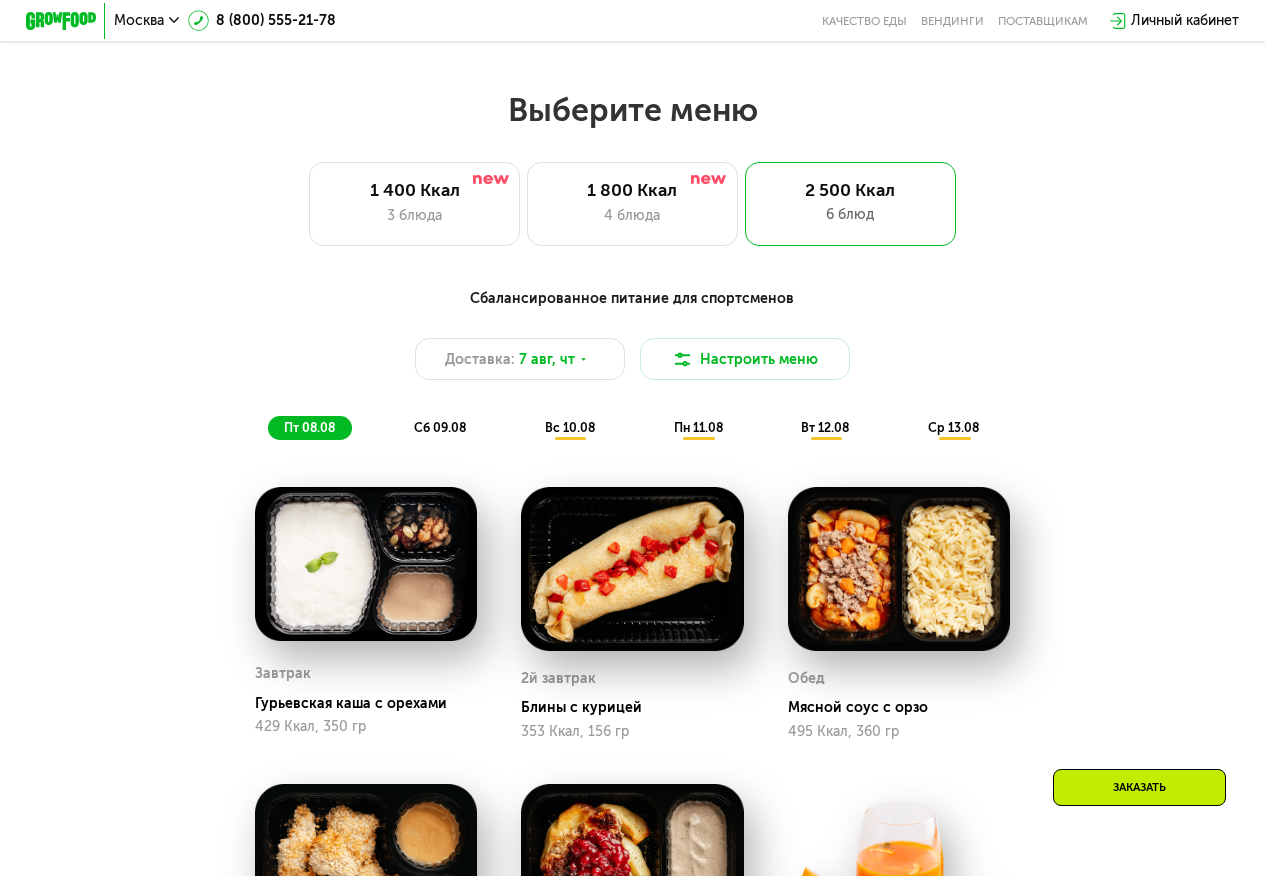 scroll, scrollTop: 733, scrollLeft: 0, axis: vertical 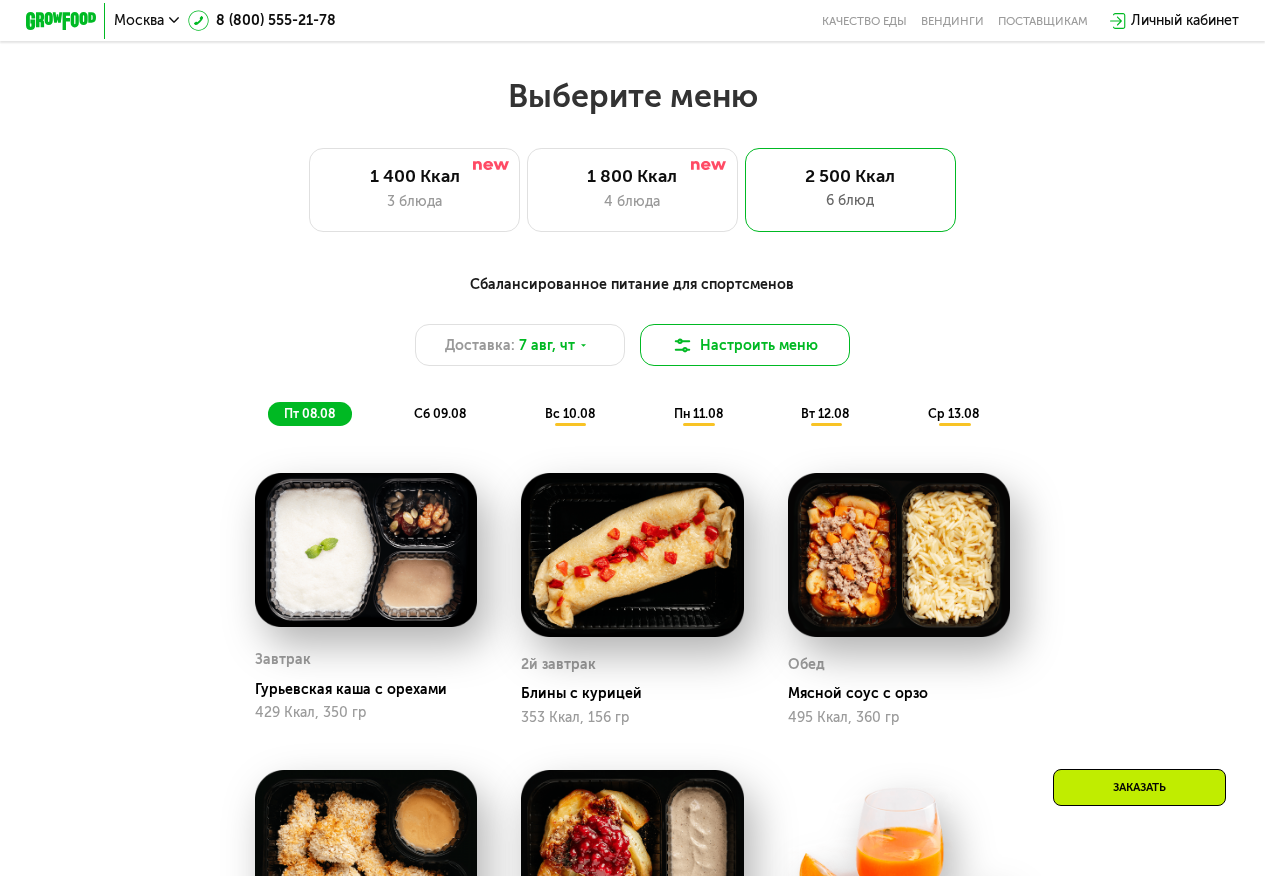 click on "Настроить меню" at bounding box center [745, 345] 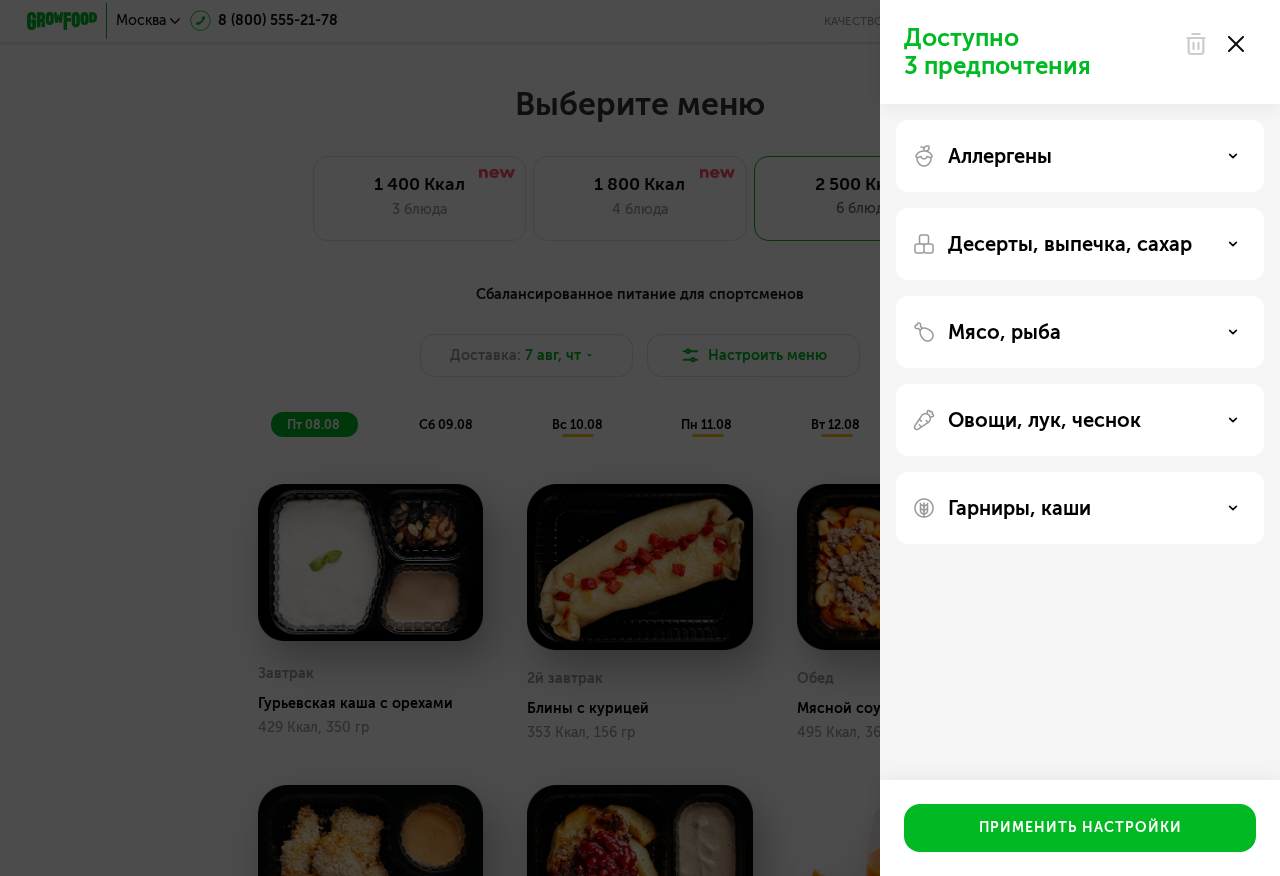 click on "Мясо, рыба" at bounding box center [1004, 332] 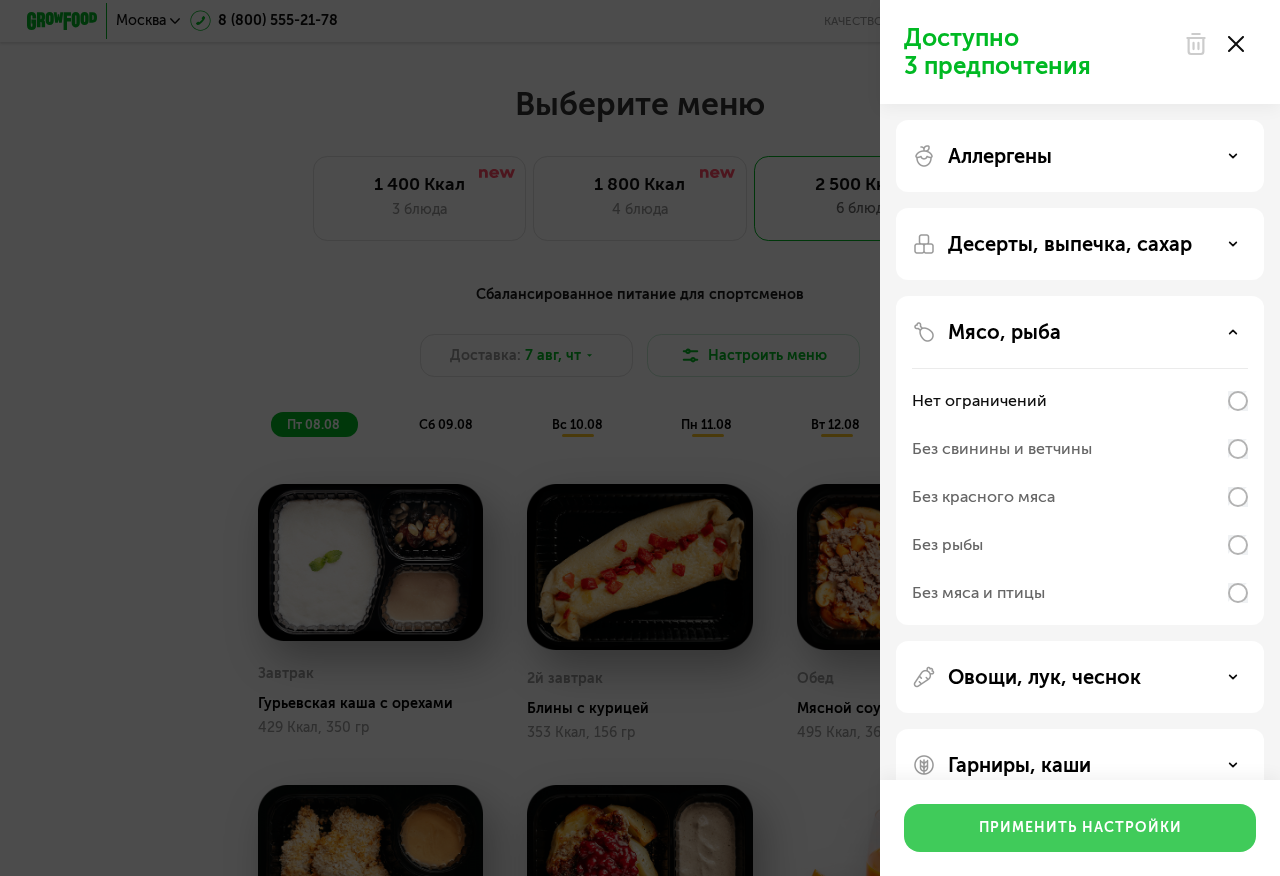 click on "Применить настройки" at bounding box center [1080, 828] 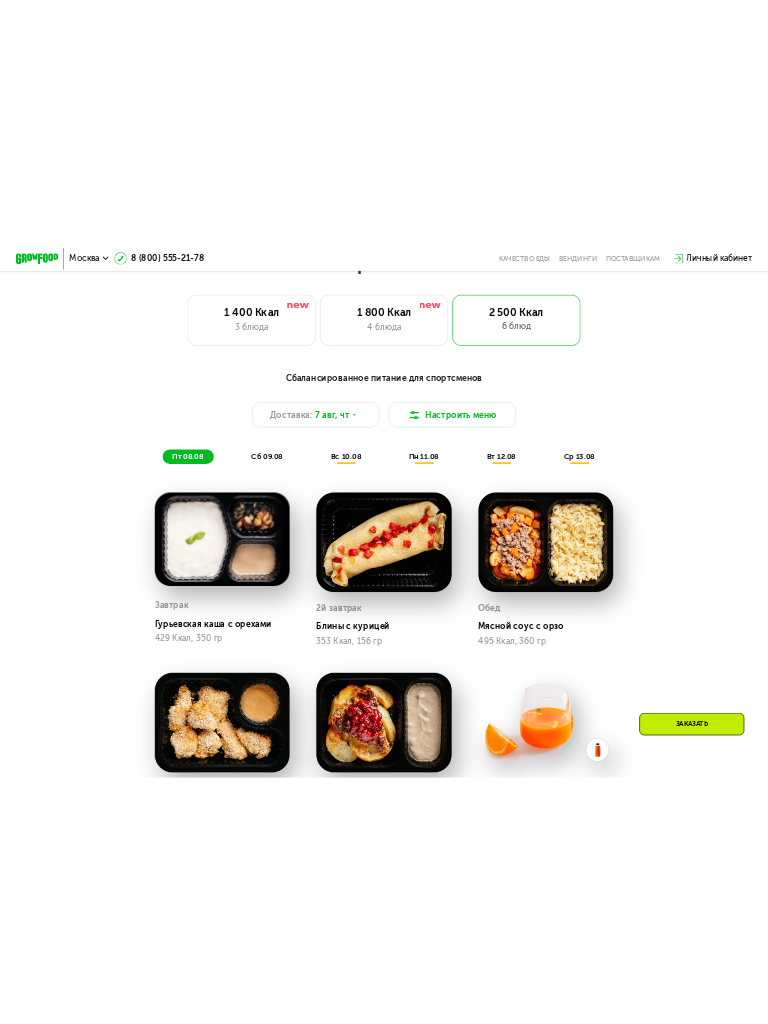 scroll, scrollTop: 760, scrollLeft: 0, axis: vertical 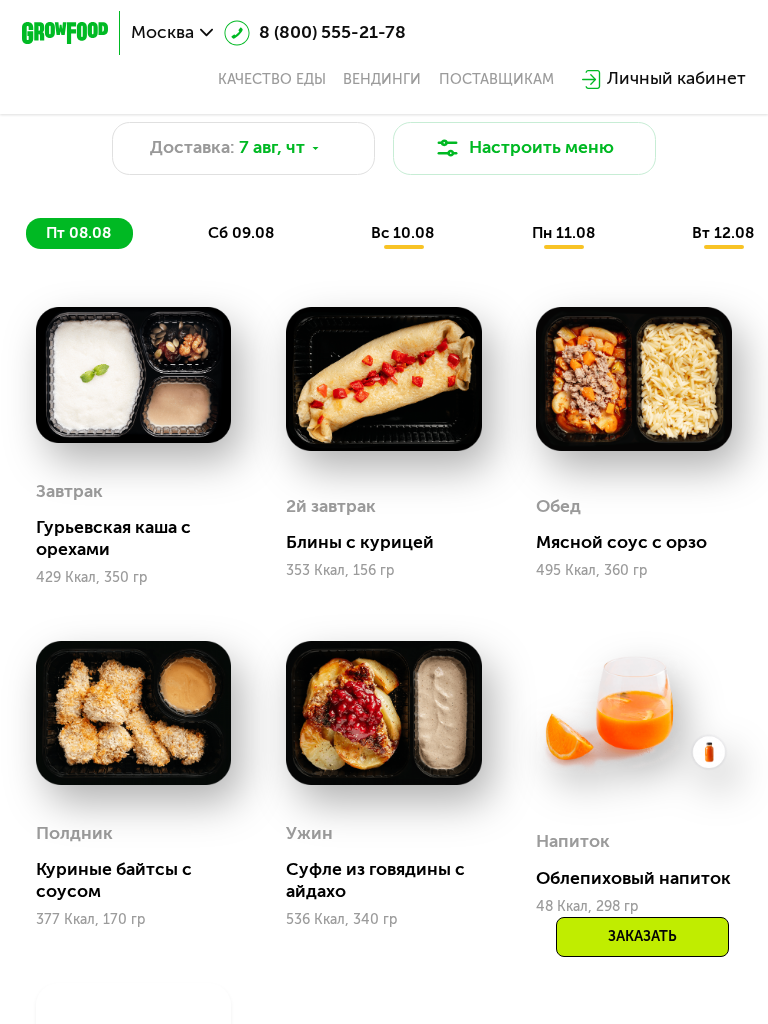 click on "сб 09.08" at bounding box center [241, 233] 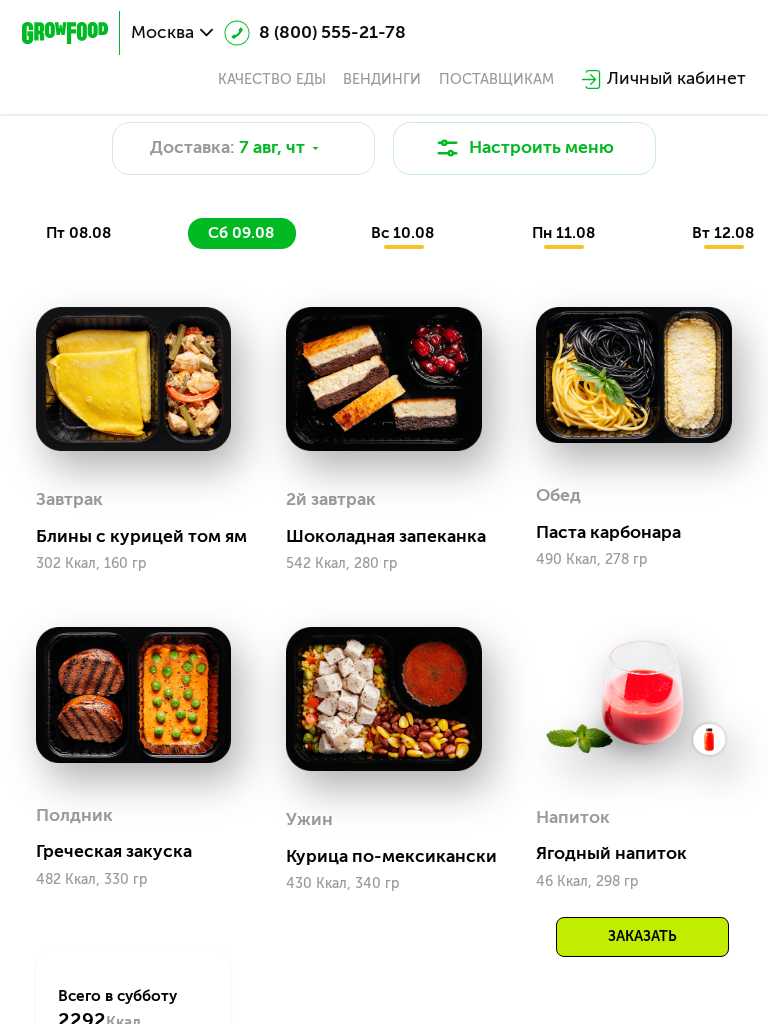 click at bounding box center (383, 379) 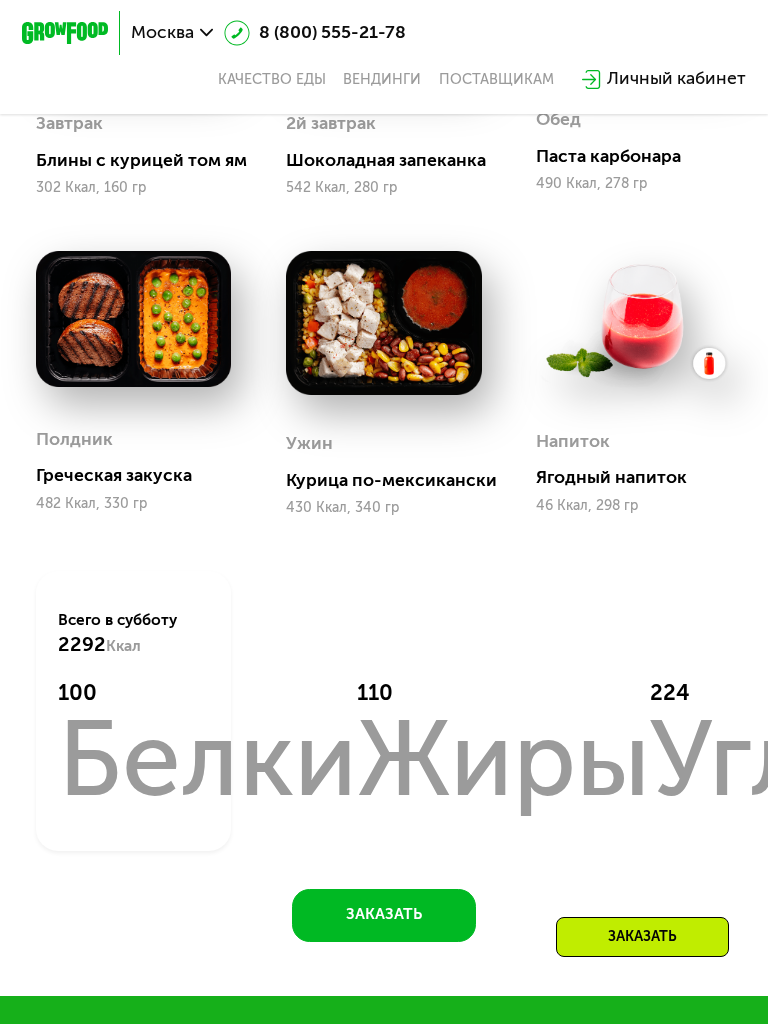 scroll, scrollTop: 1160, scrollLeft: 0, axis: vertical 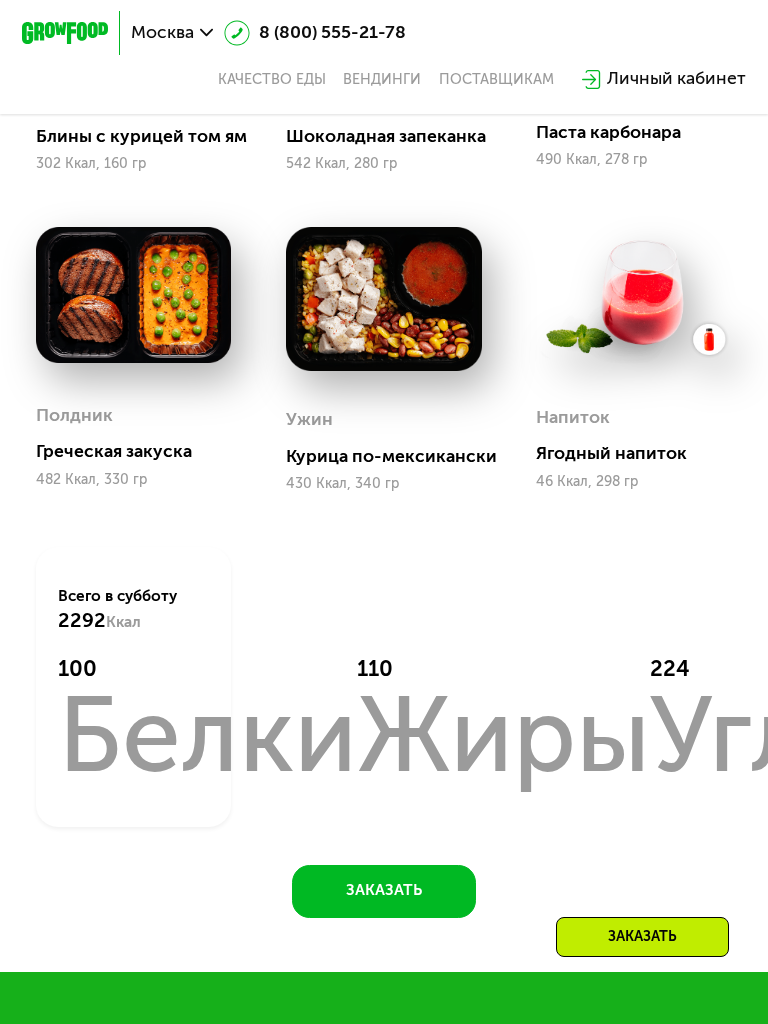click on "Белки" at bounding box center (207, 736) 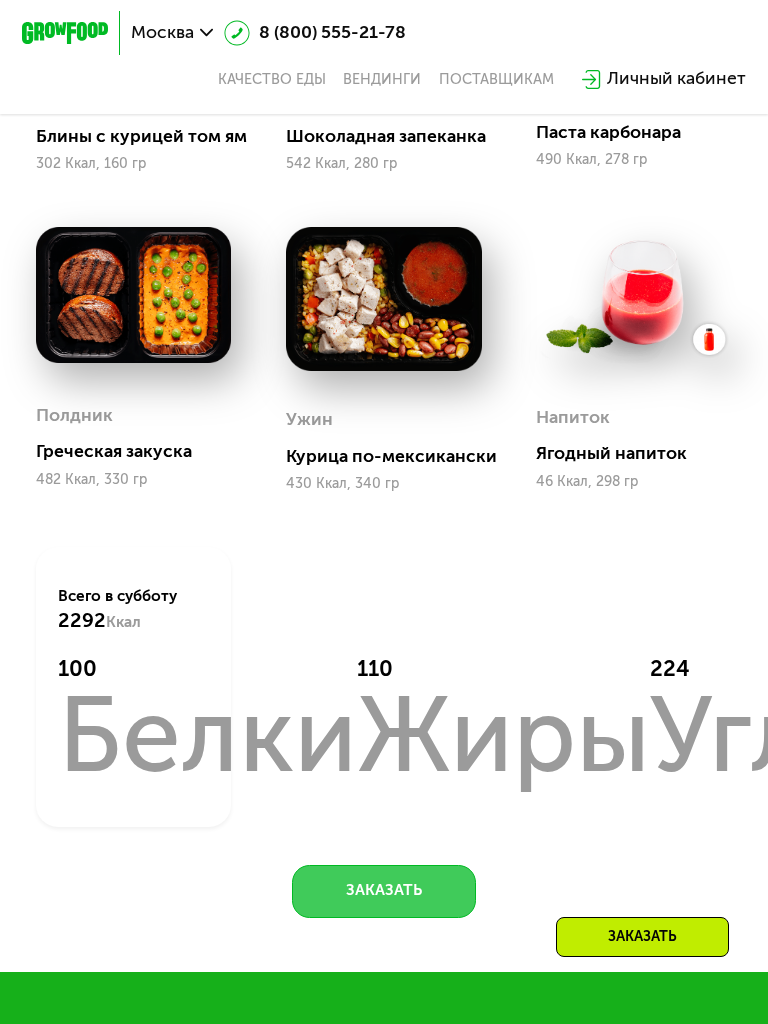 click on "Заказать" 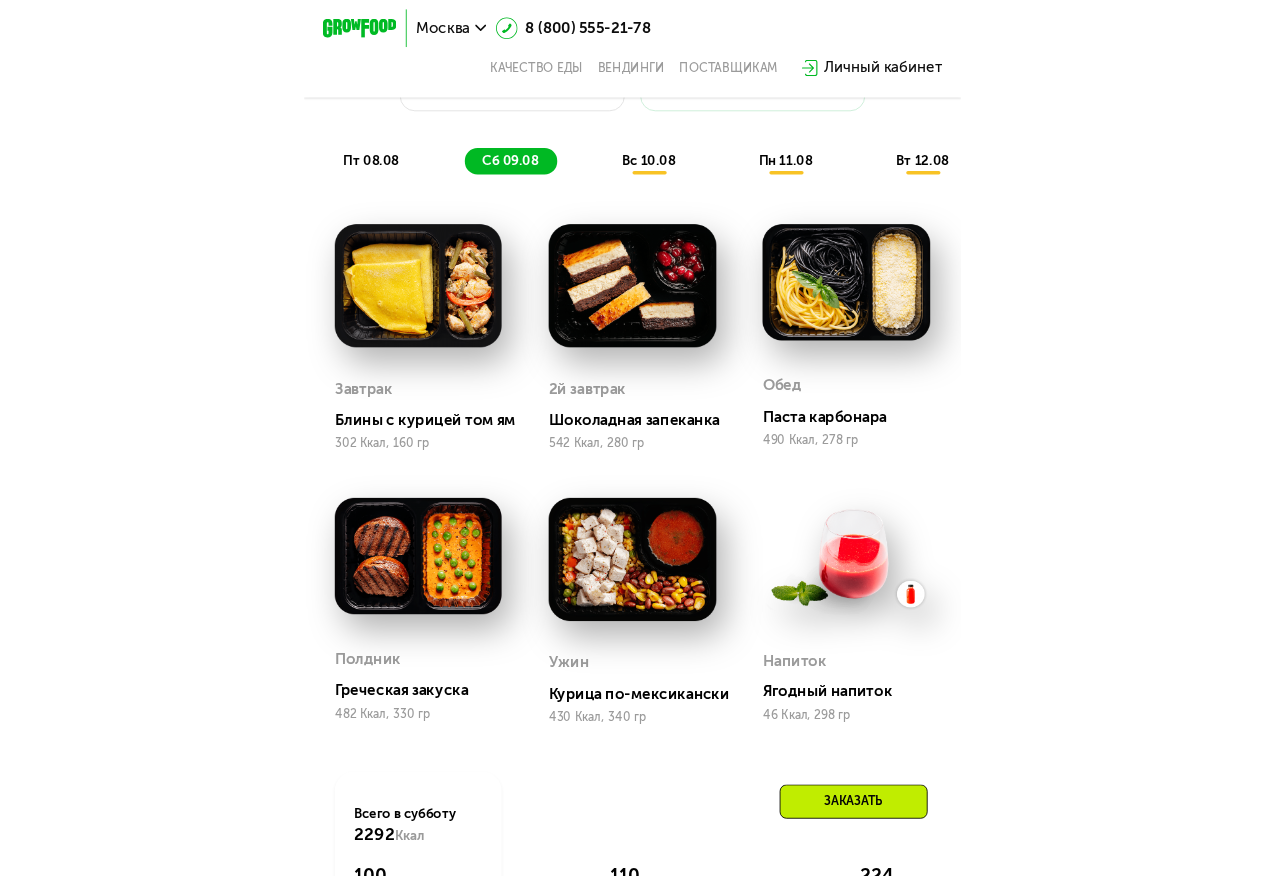 scroll, scrollTop: 865, scrollLeft: 0, axis: vertical 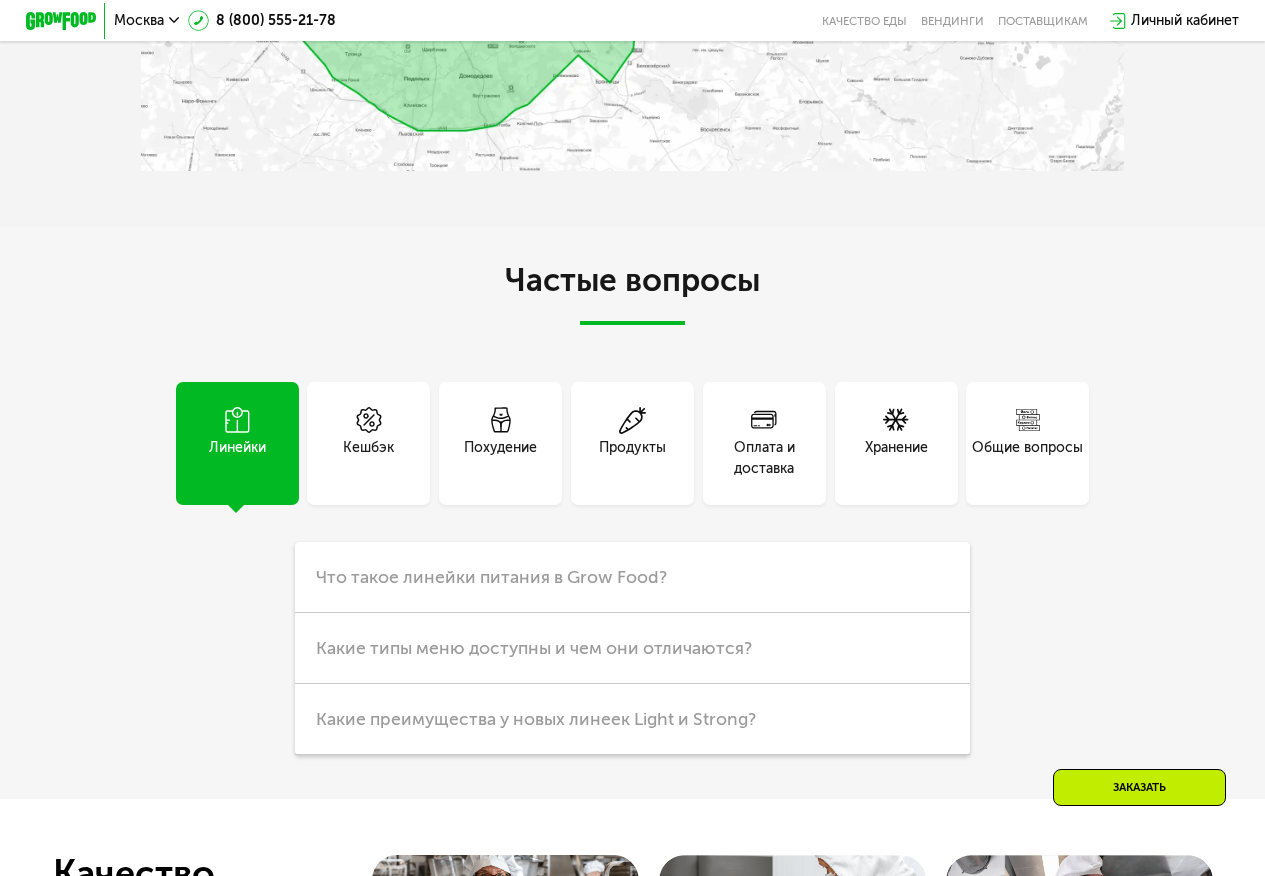 click on "Похудение" at bounding box center (500, 443) 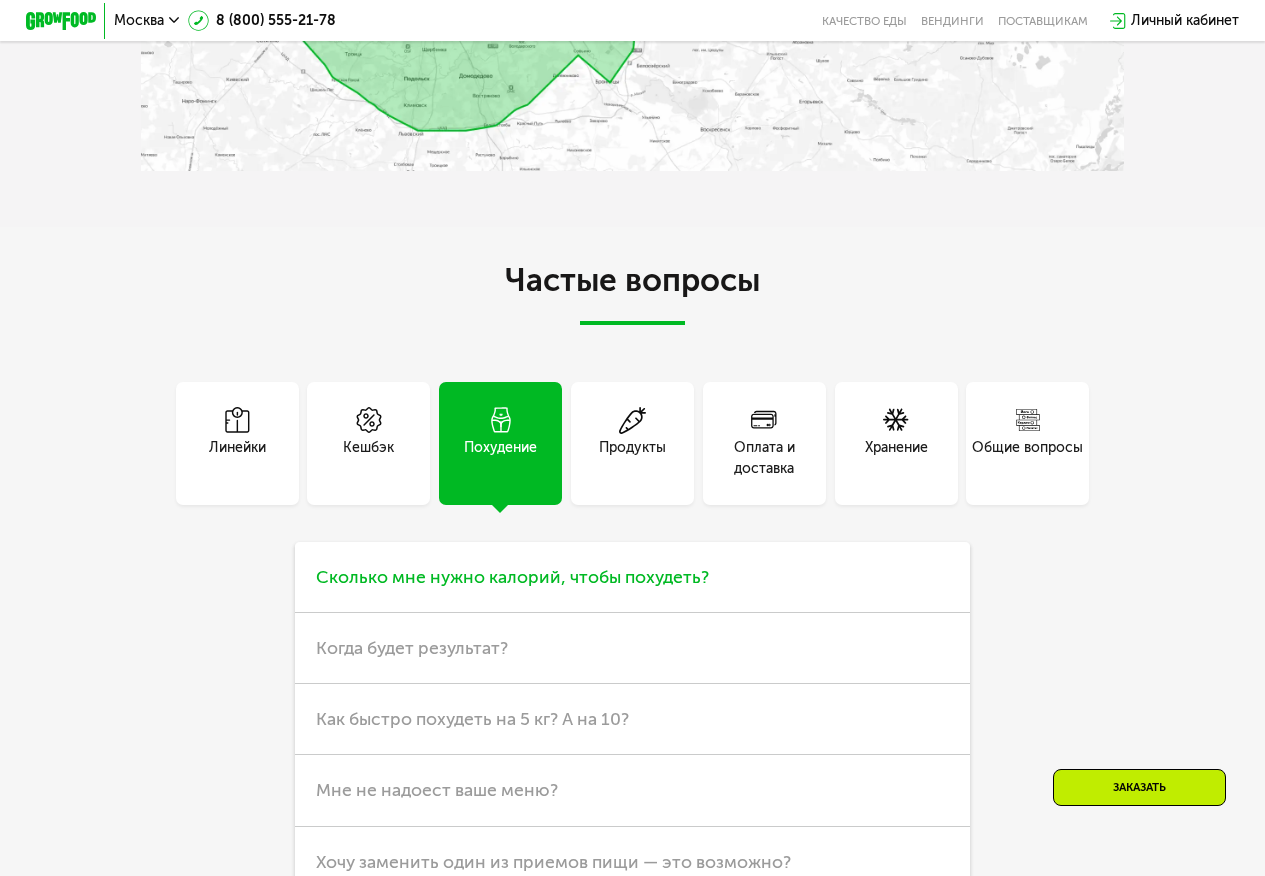 click on "Сколько мне нужно калорий, чтобы похудеть?" at bounding box center [512, 577] 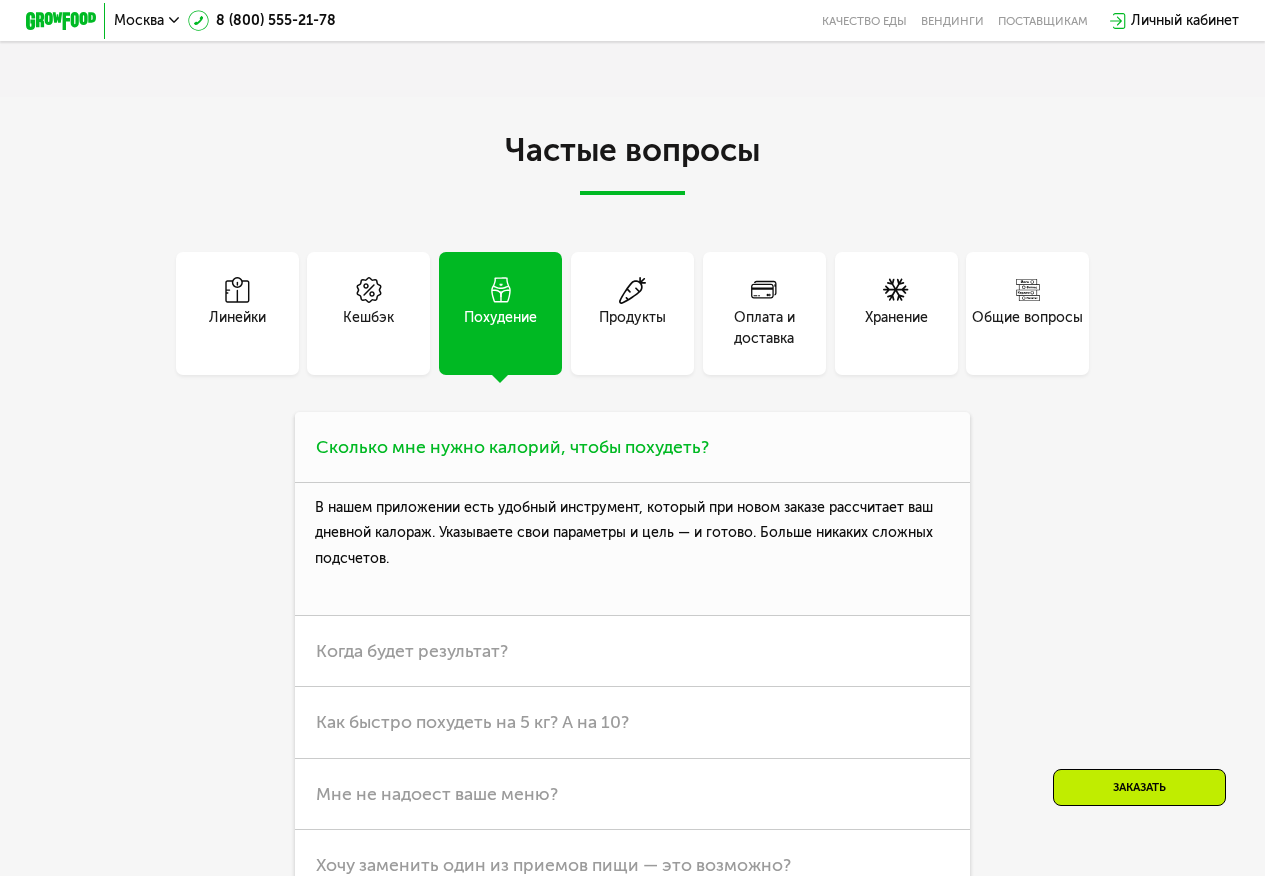 scroll, scrollTop: 4461, scrollLeft: 0, axis: vertical 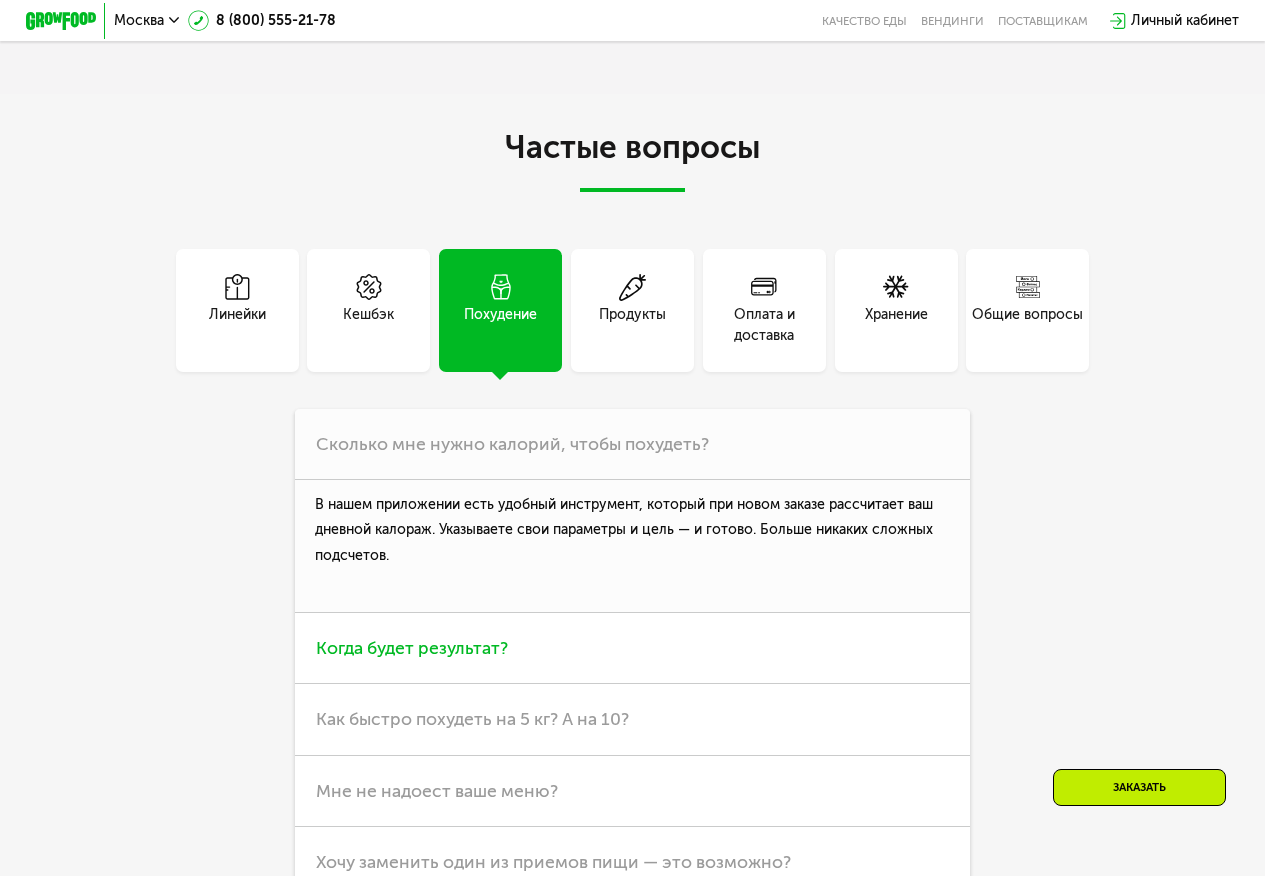 click on "Когда будет результат?" at bounding box center [412, 648] 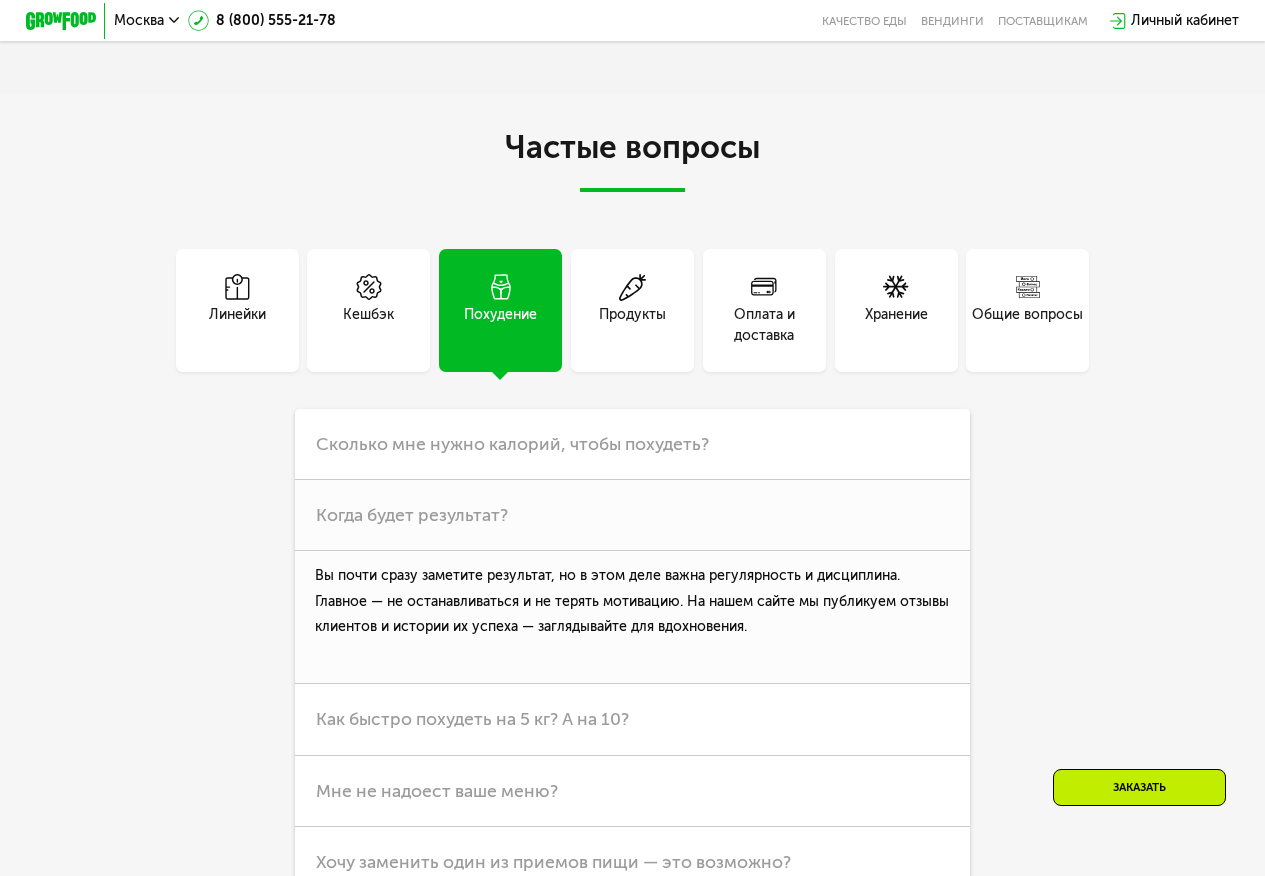 click on "Продукты" at bounding box center [632, 310] 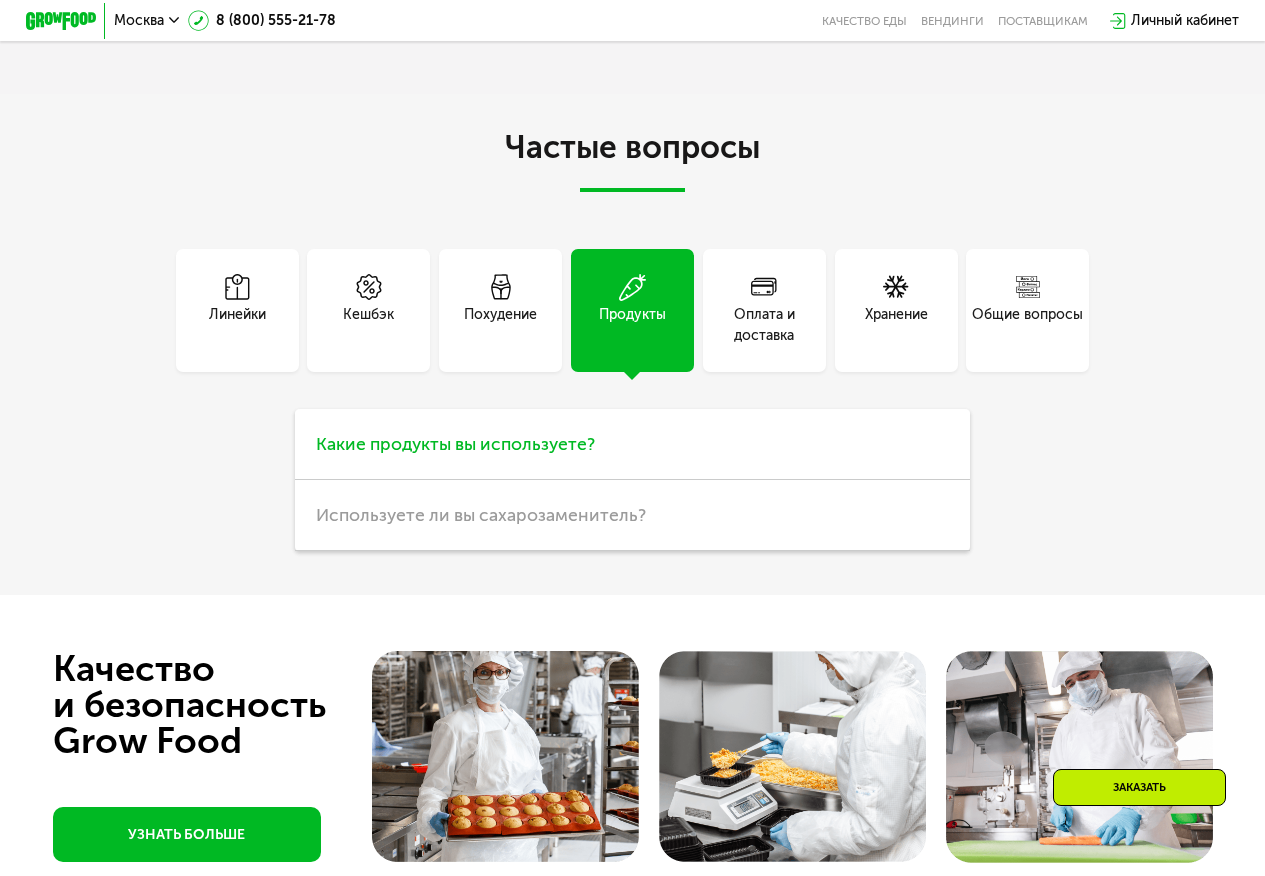 click on "Какие продукты вы используете?" at bounding box center (455, 444) 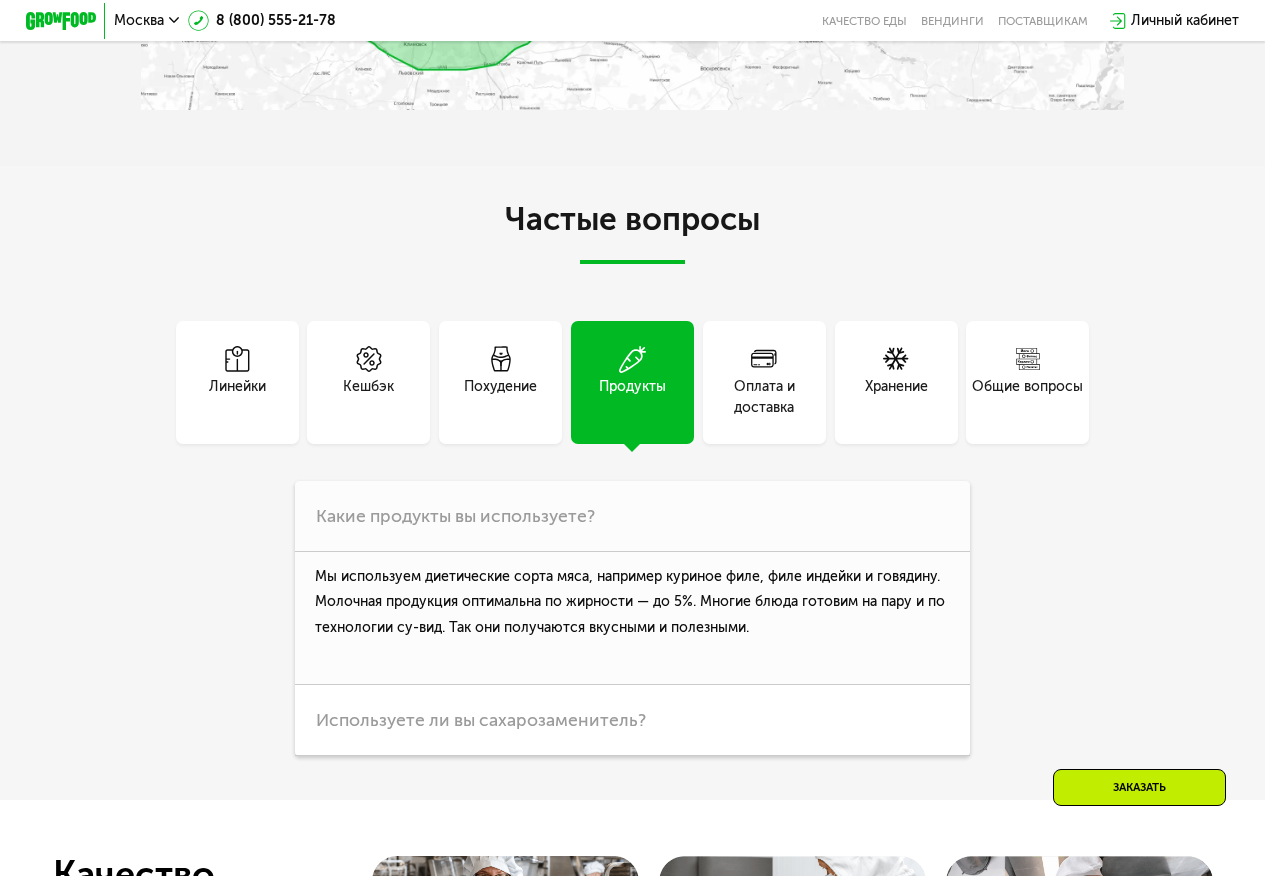 scroll, scrollTop: 4194, scrollLeft: 0, axis: vertical 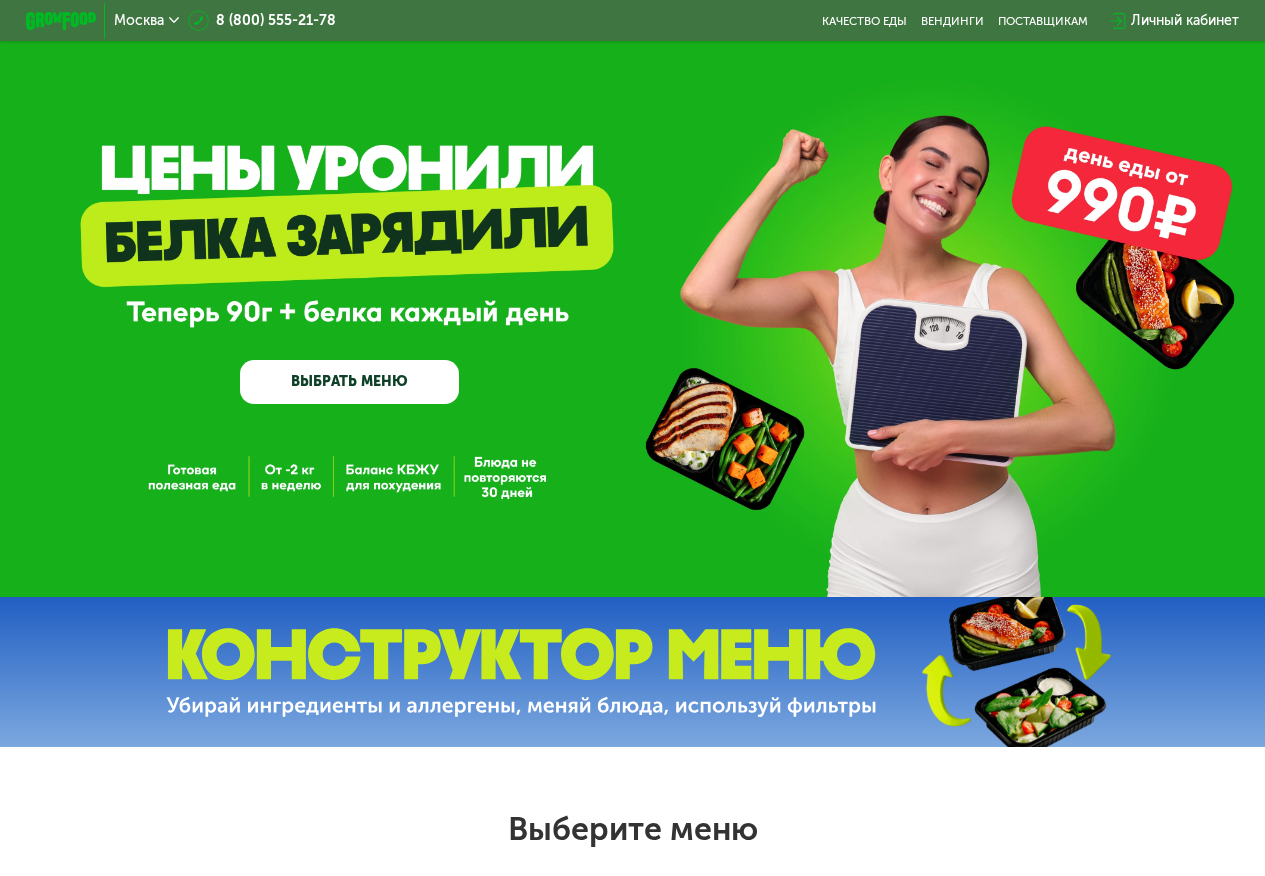 click on "ВЫБРАТЬ МЕНЮ" at bounding box center [349, 382] 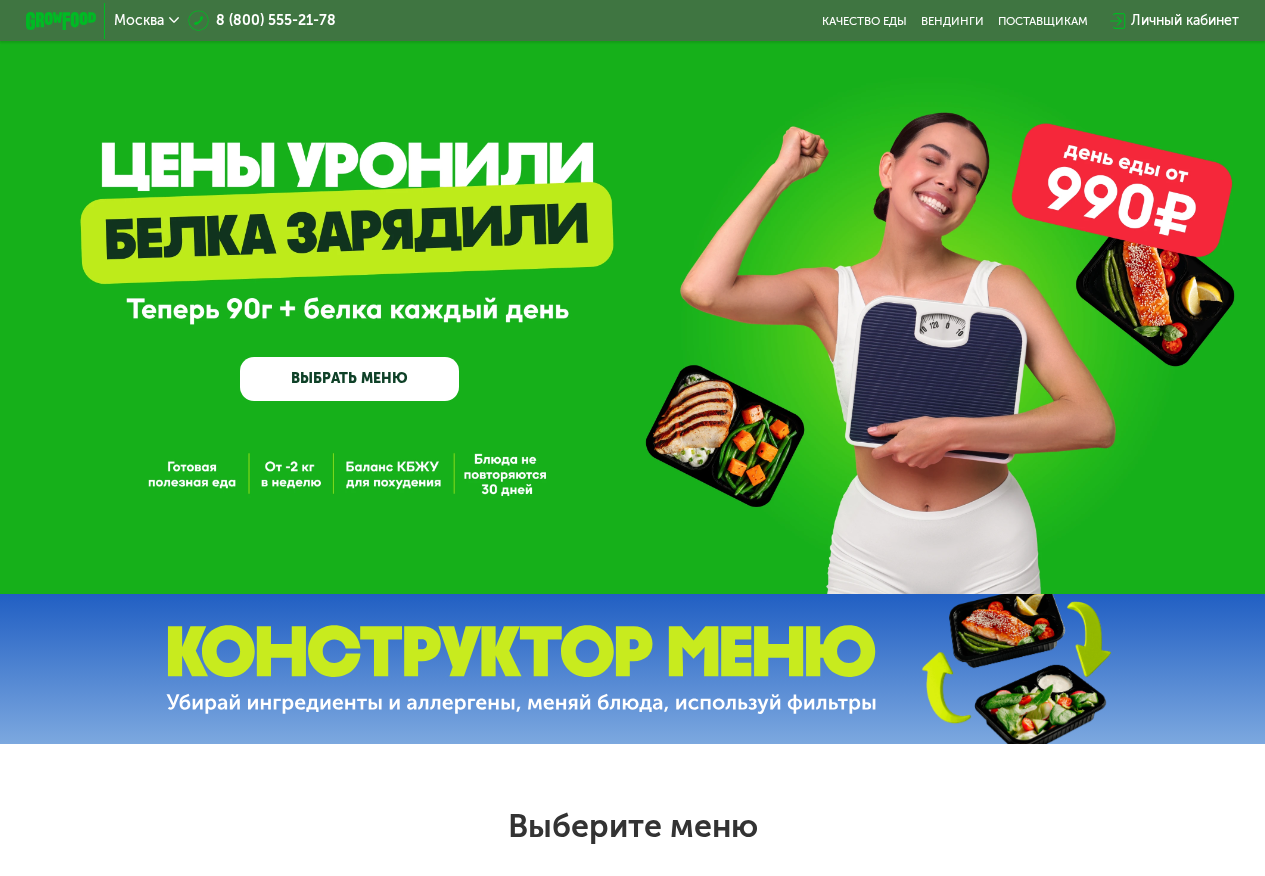 click on "GrowFood — доставка правильного питания  ВЫБРАТЬ МЕНЮ" at bounding box center (632, 295) 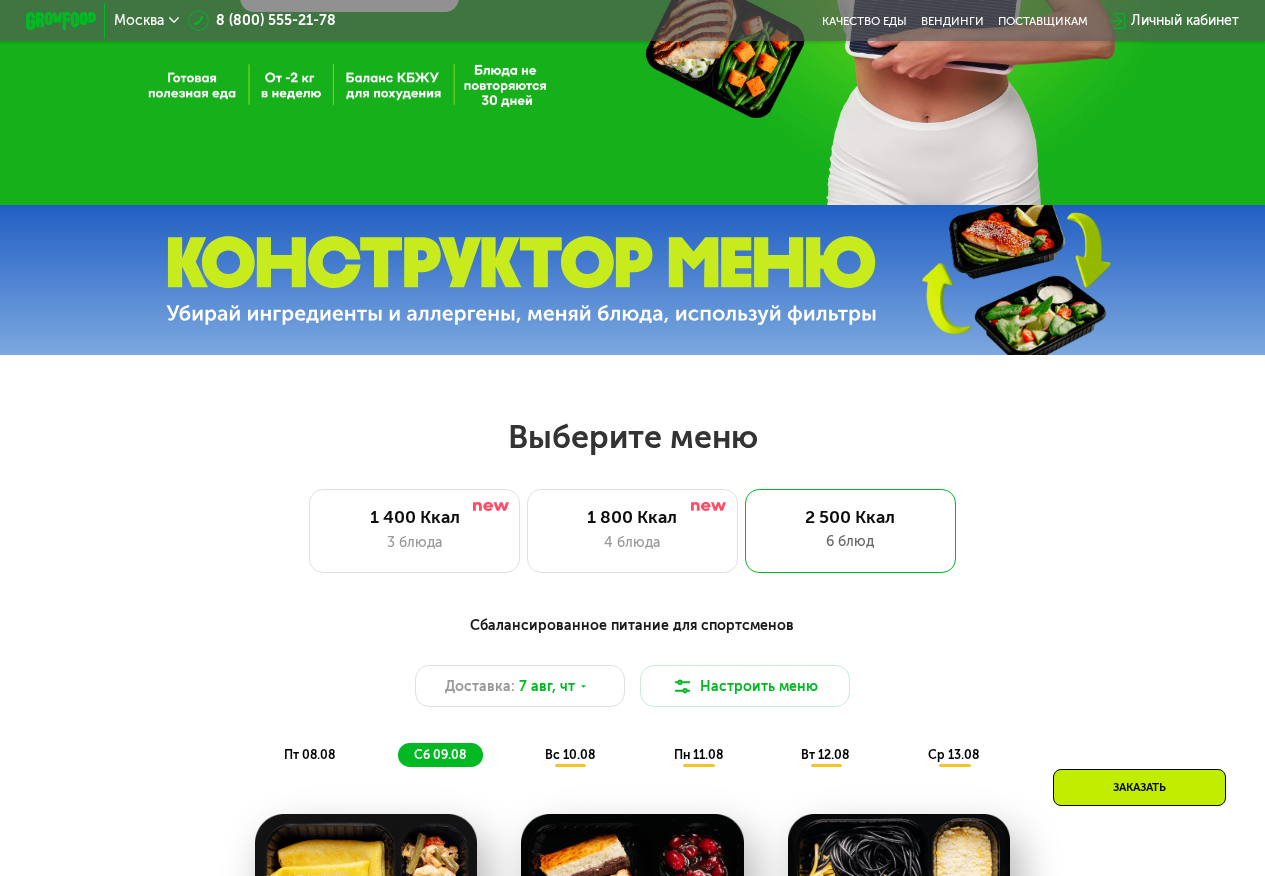 scroll, scrollTop: 775, scrollLeft: 0, axis: vertical 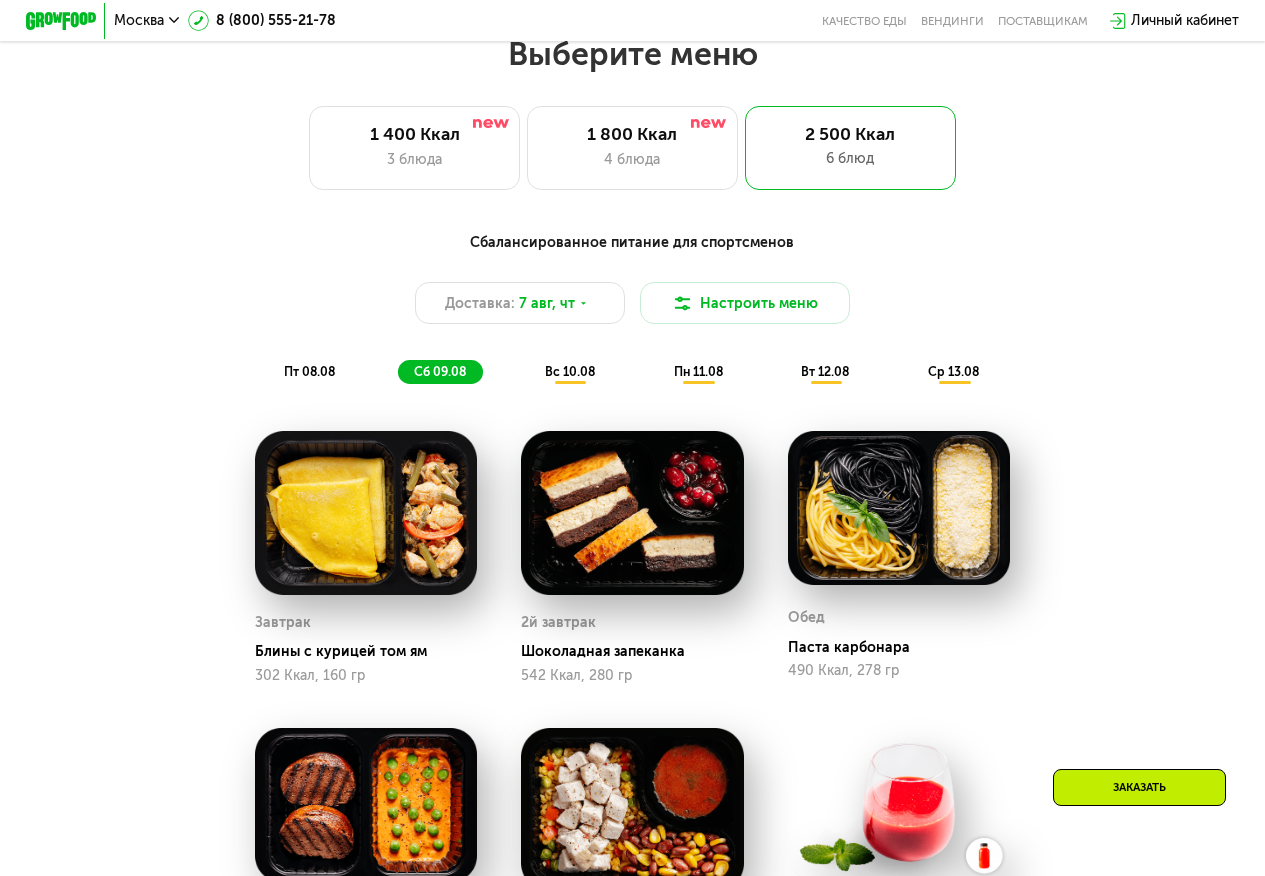click at bounding box center (899, 508) 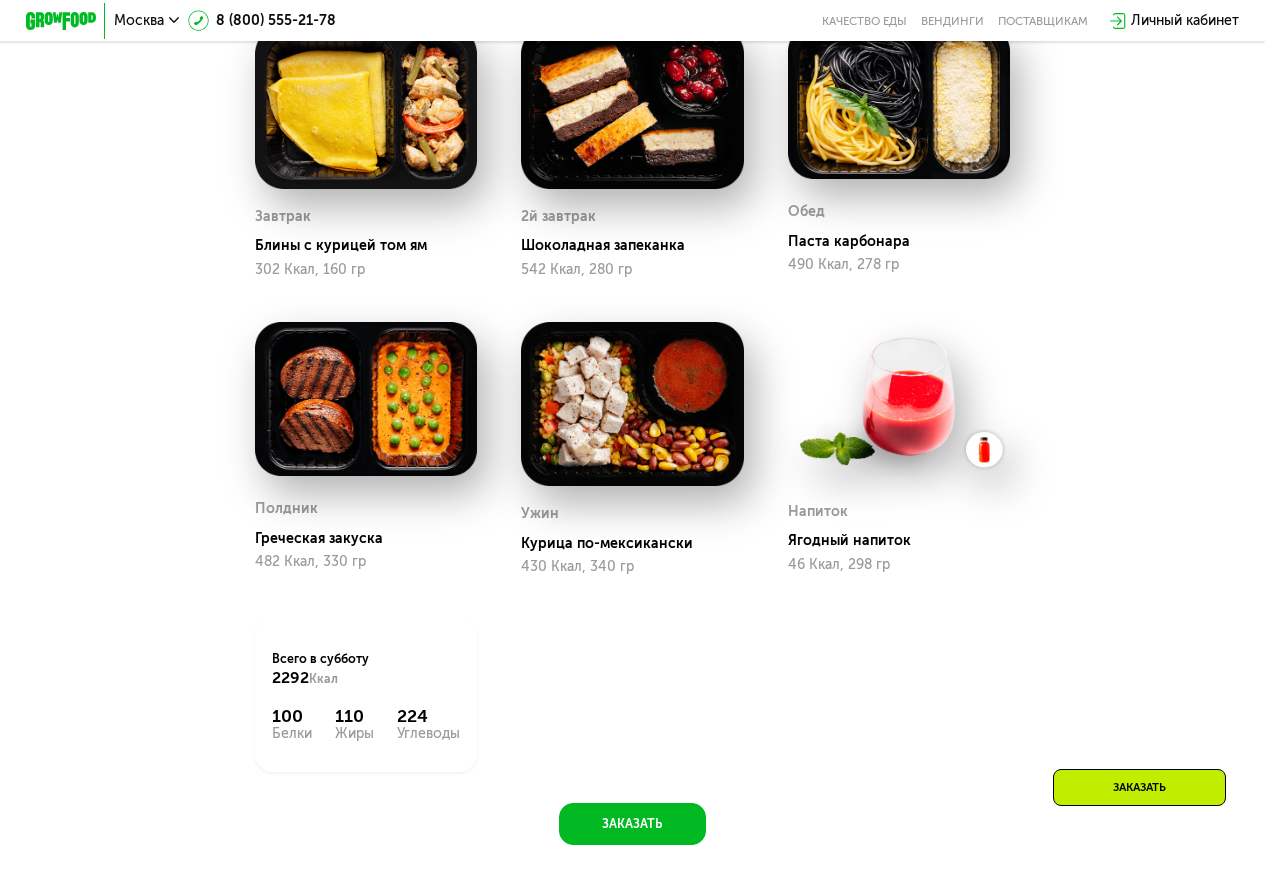 scroll, scrollTop: 1375, scrollLeft: 0, axis: vertical 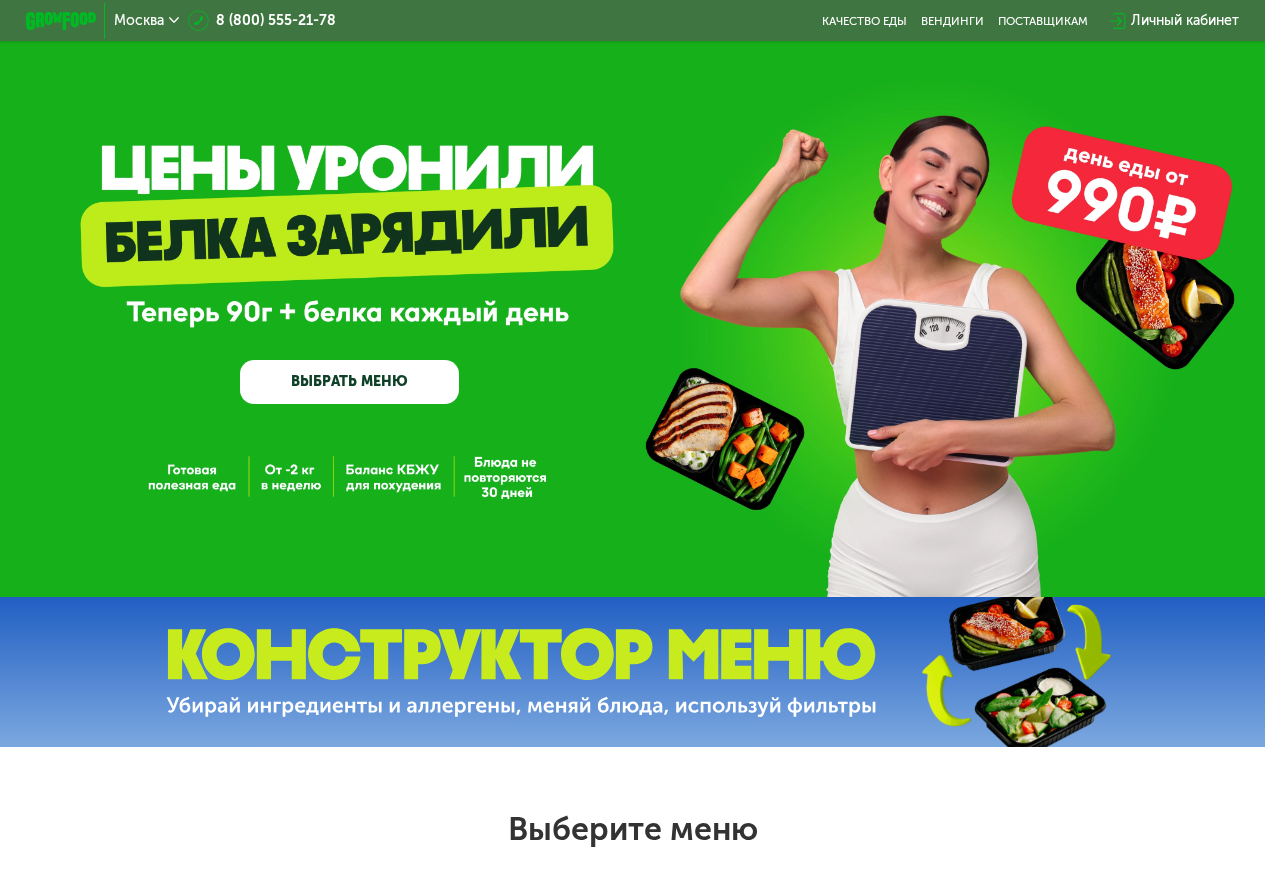 click on "ВЫБРАТЬ МЕНЮ" at bounding box center [349, 382] 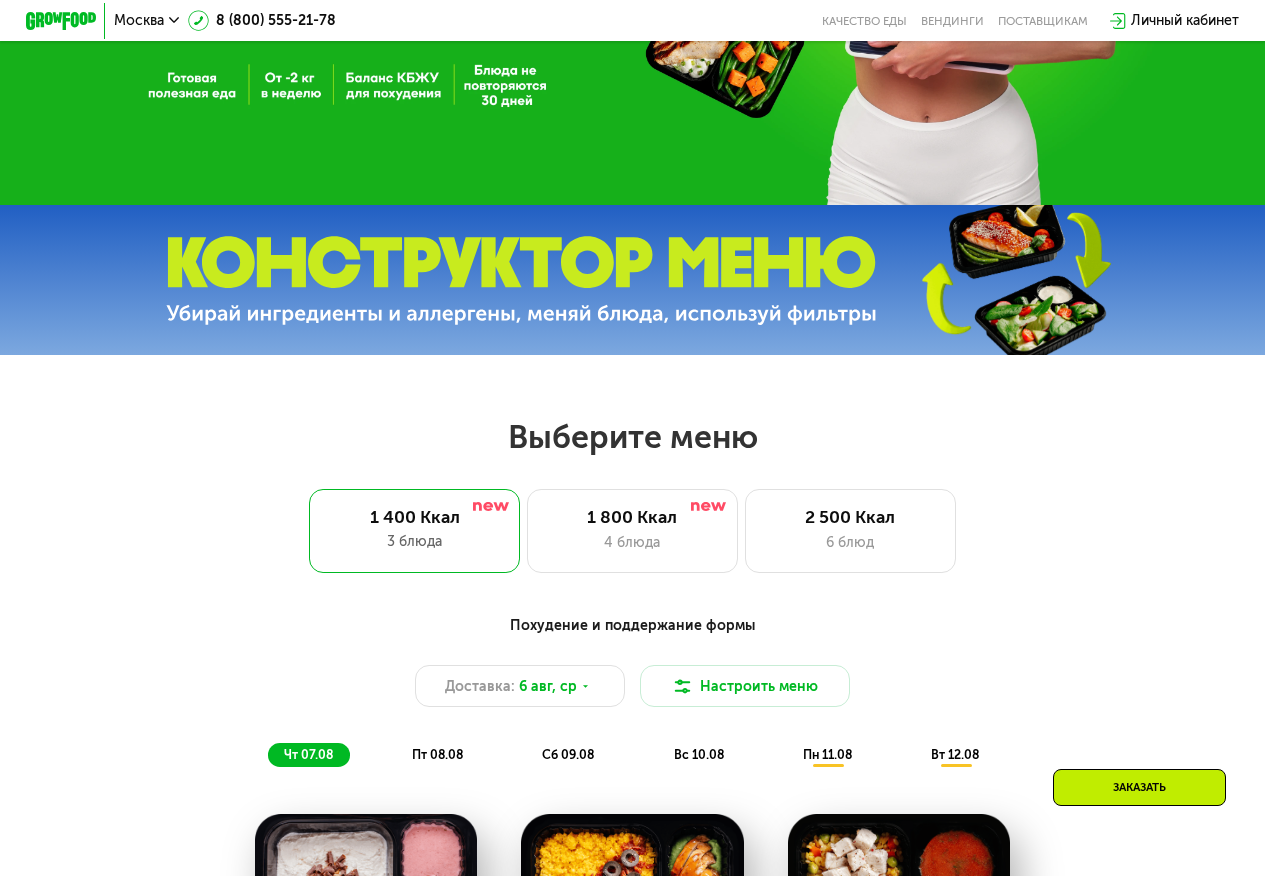 scroll, scrollTop: 775, scrollLeft: 0, axis: vertical 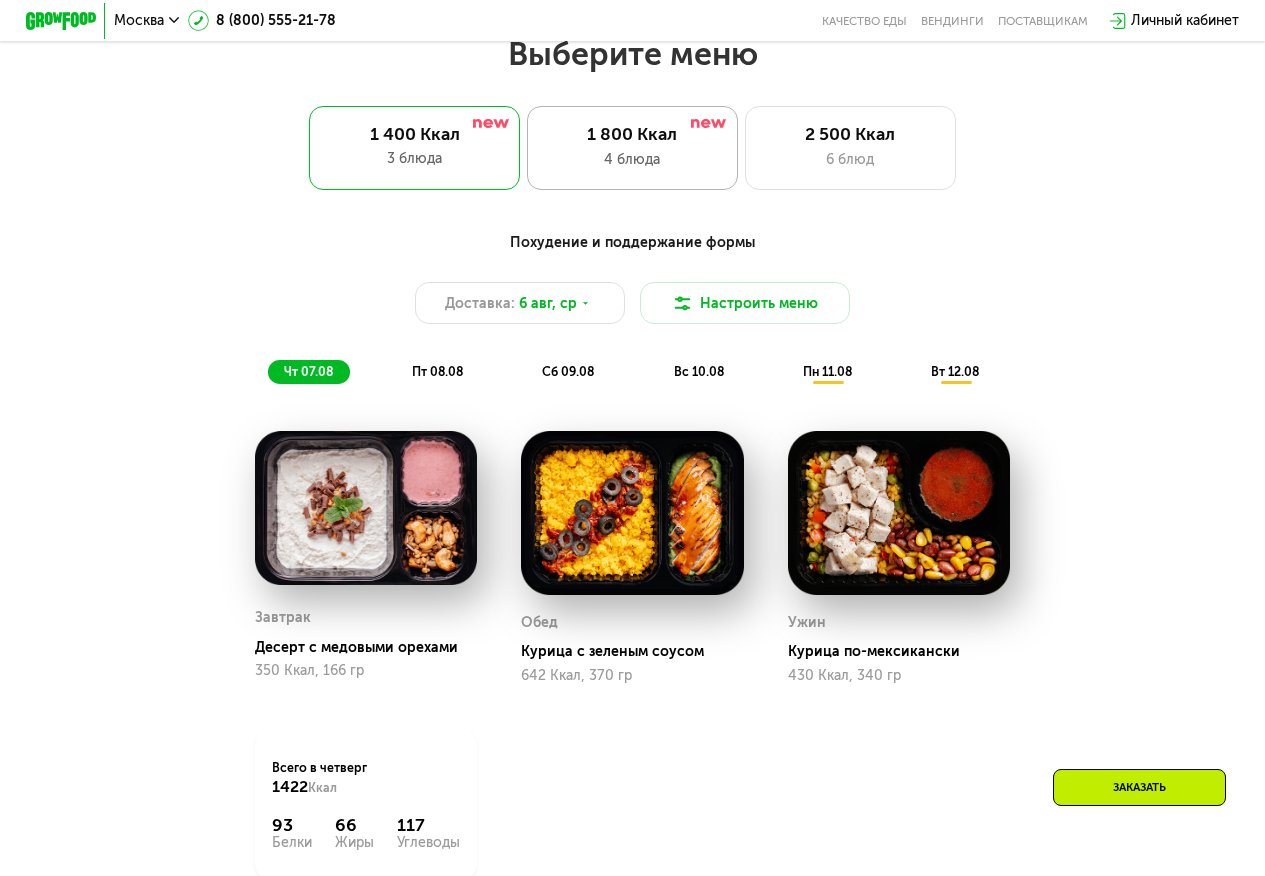 click on "1 800 Ккал" at bounding box center [633, 134] 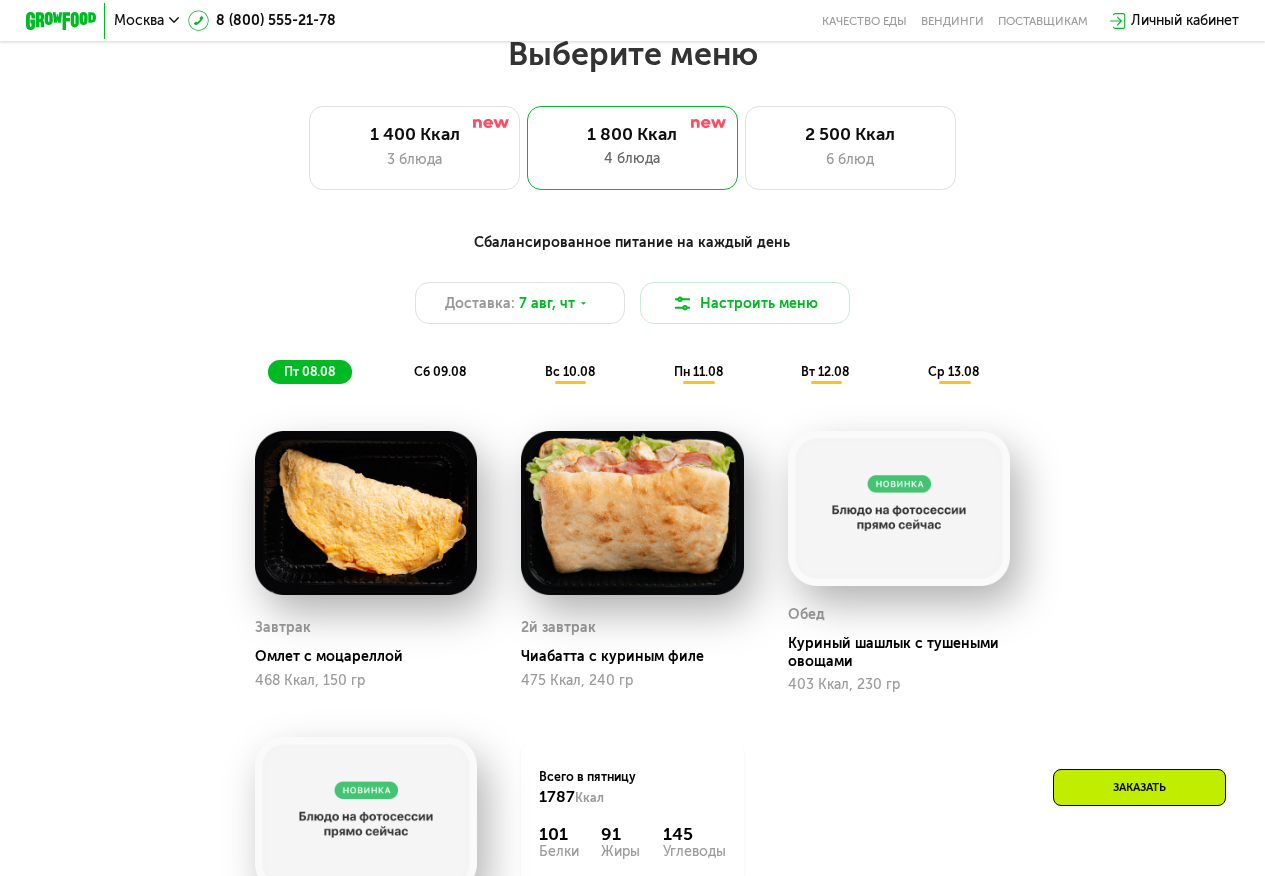 click on "Заказать" at bounding box center [1139, 787] 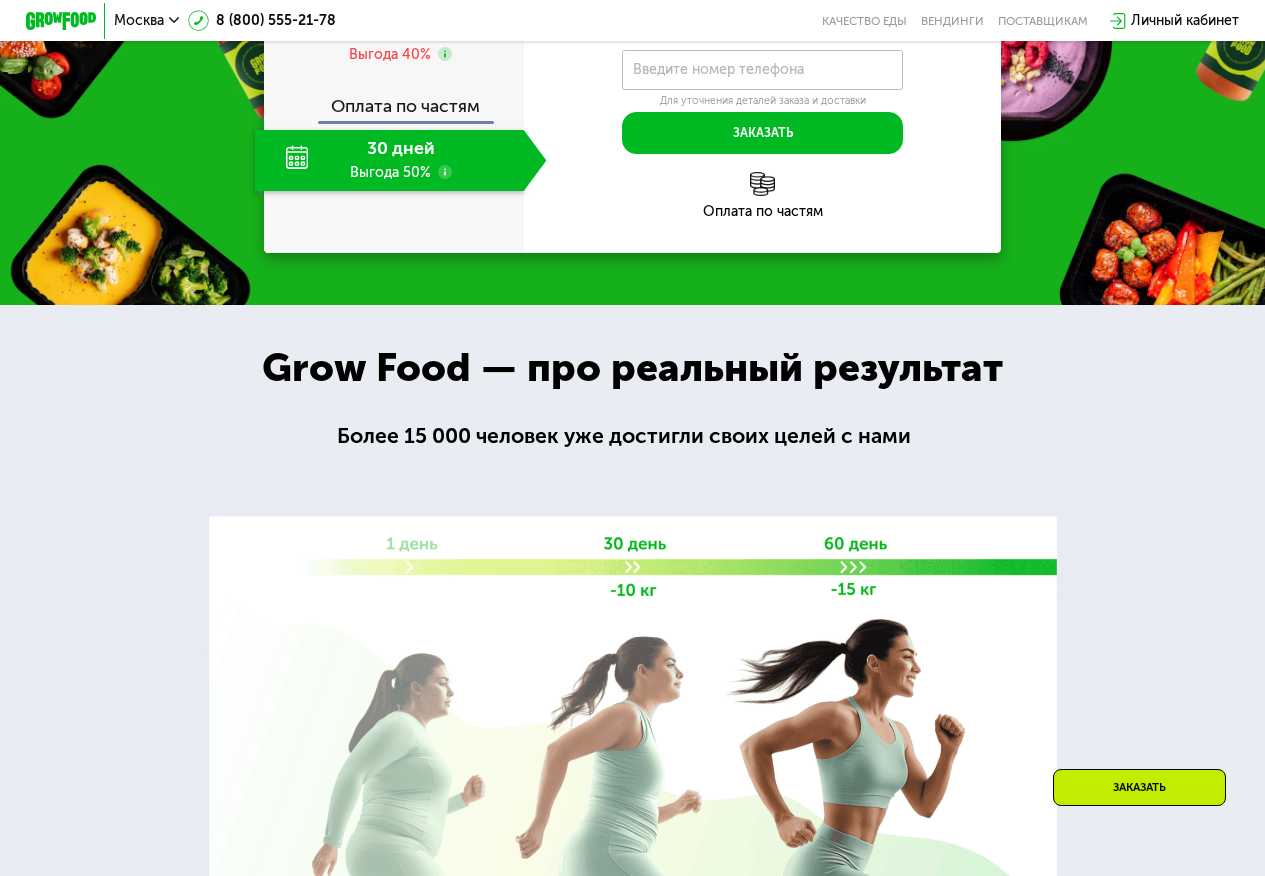 scroll, scrollTop: 2160, scrollLeft: 0, axis: vertical 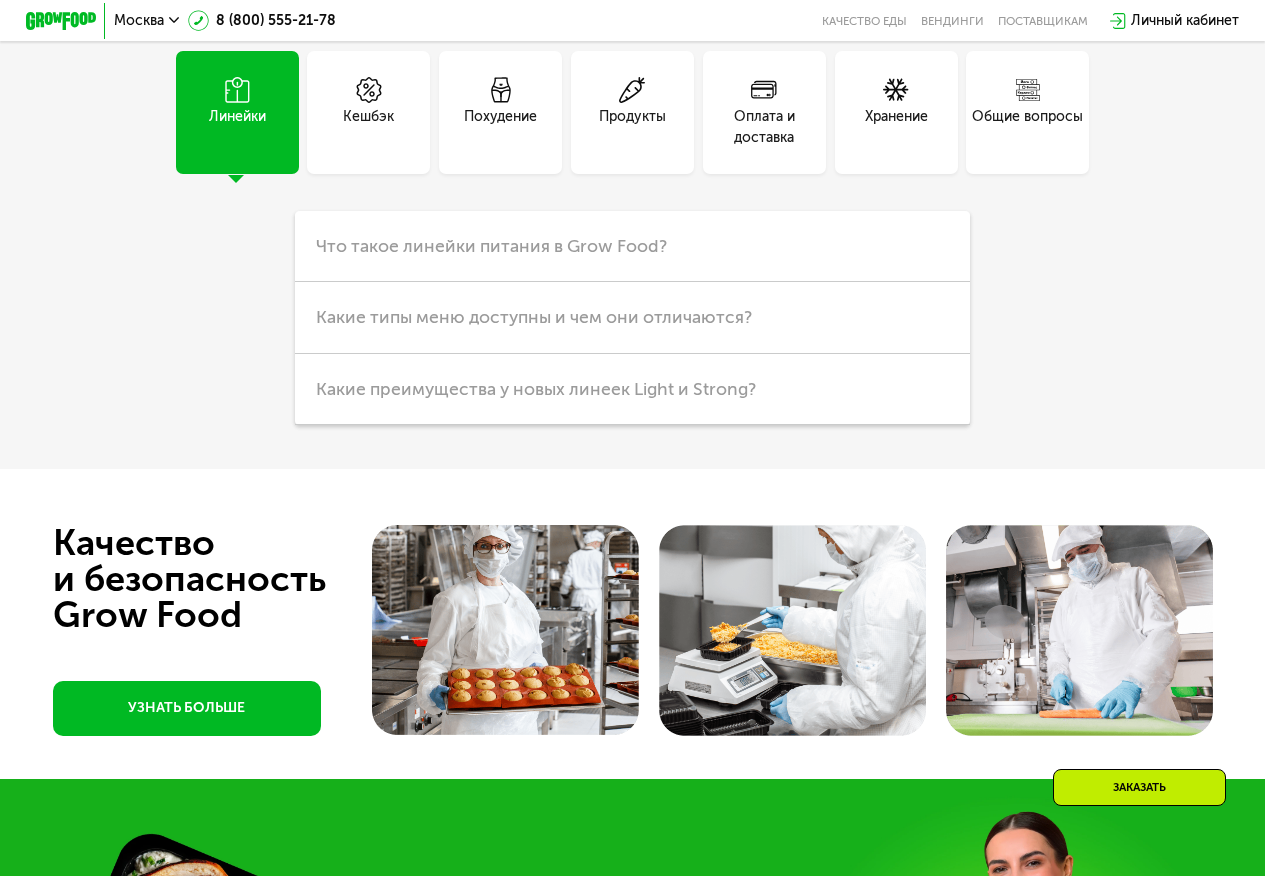 click on "УЗНАТЬ БОЛЬШЕ" at bounding box center [187, 708] 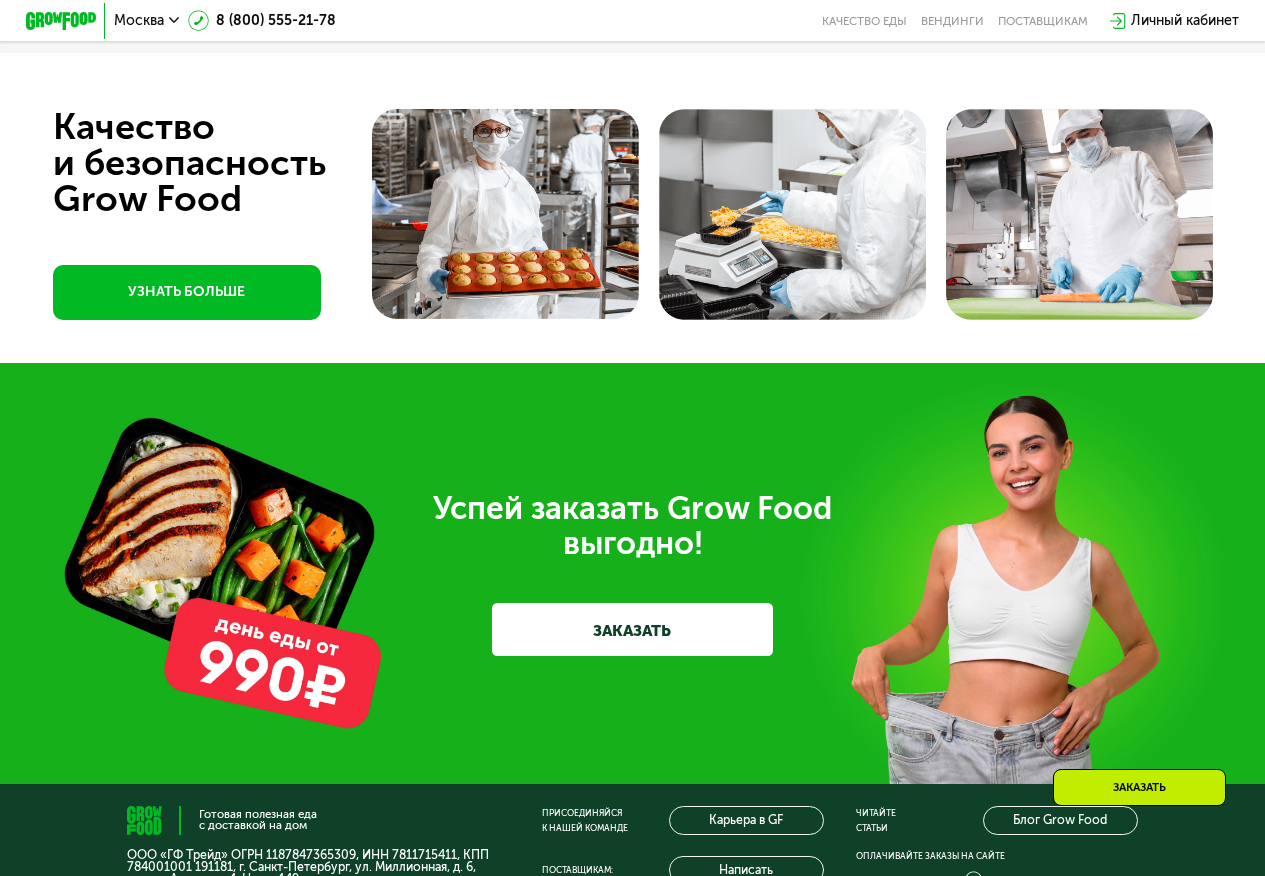 scroll, scrollTop: 5130, scrollLeft: 0, axis: vertical 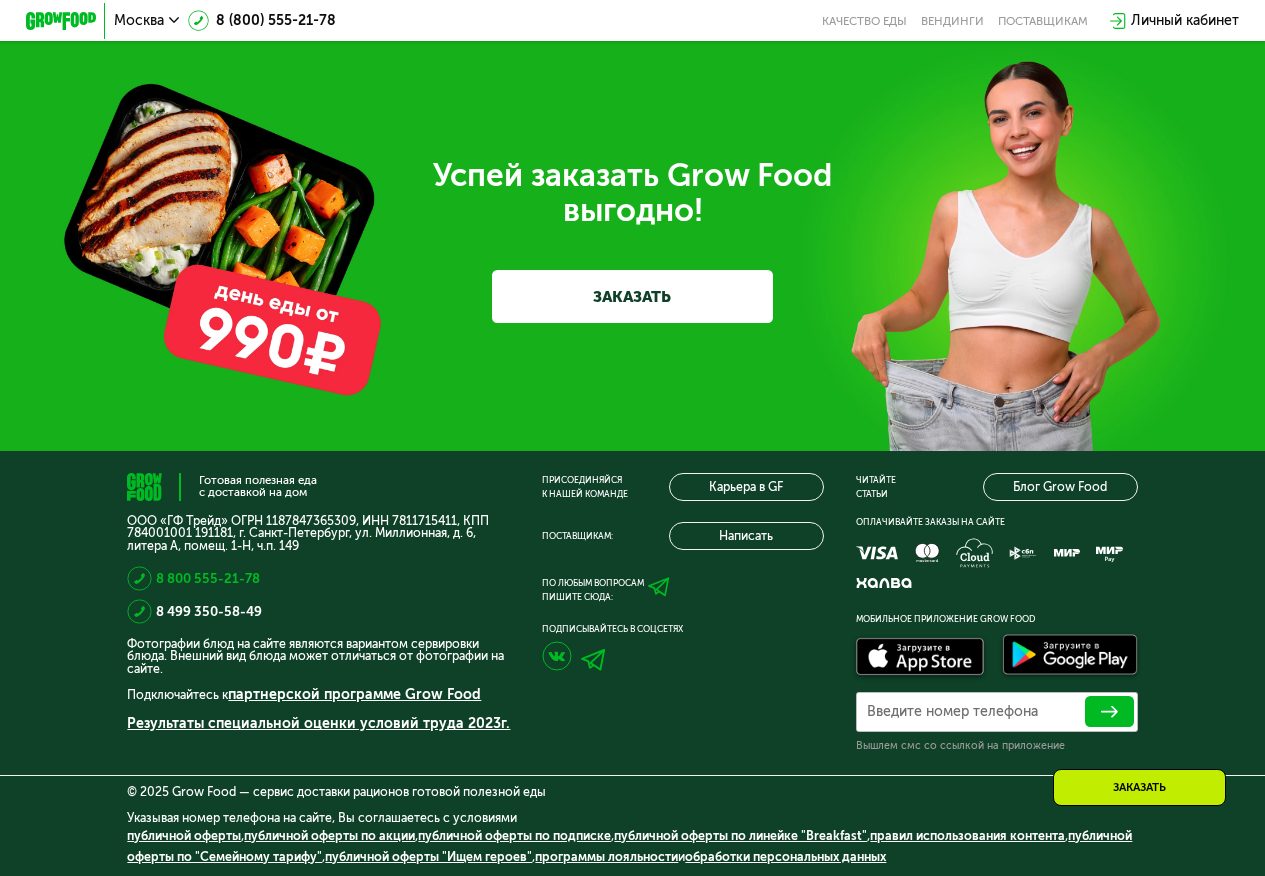 click on "8 800 555-21-78" at bounding box center [208, 578] 